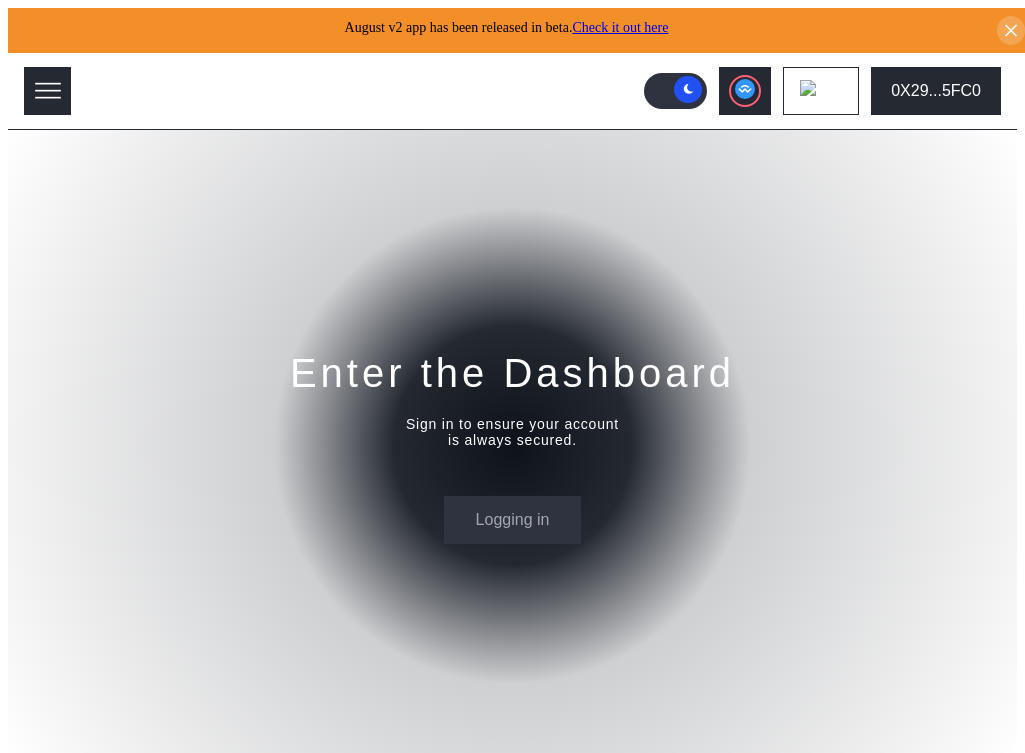 scroll, scrollTop: 0, scrollLeft: 0, axis: both 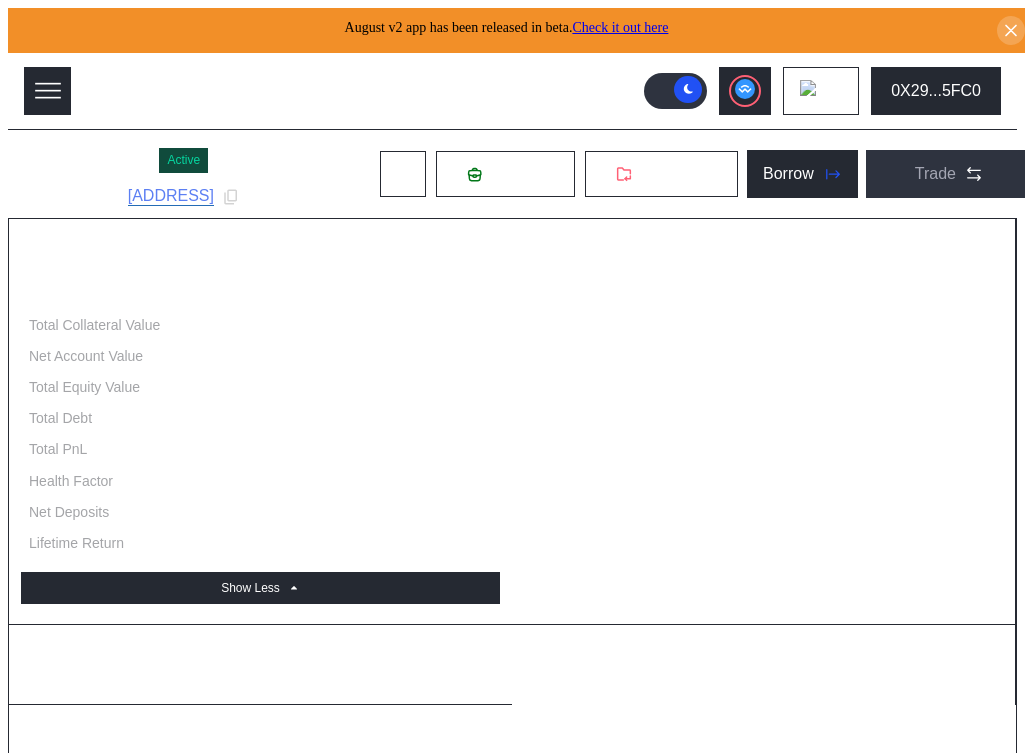 select on "*" 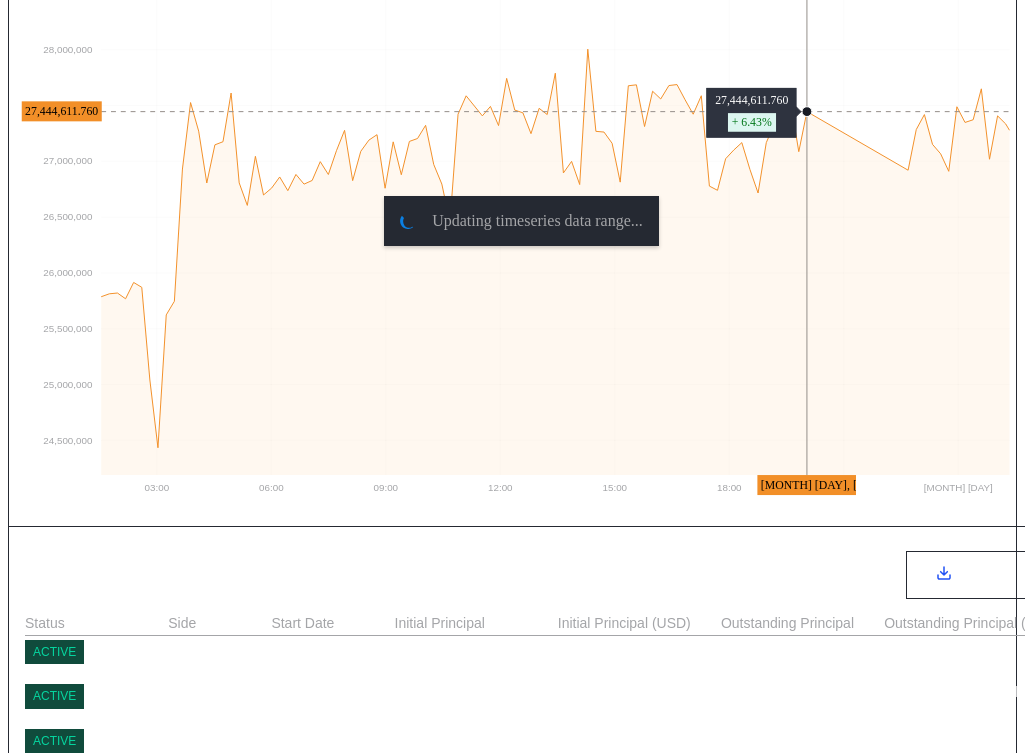 scroll, scrollTop: 0, scrollLeft: 0, axis: both 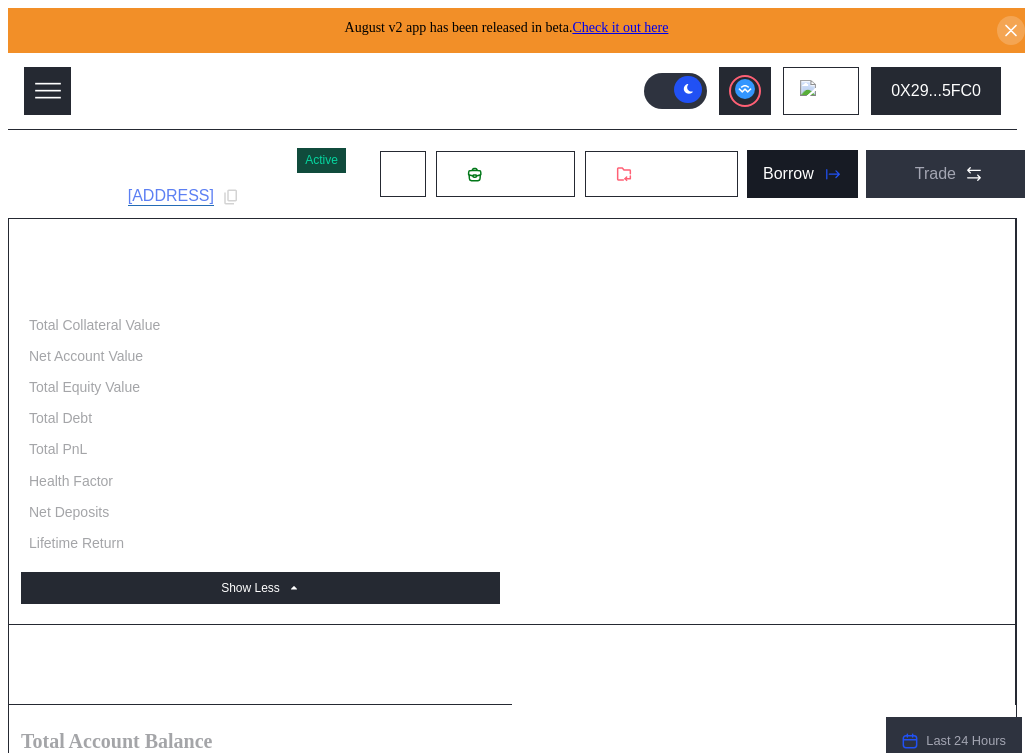 click on "Borrow" at bounding box center [802, 174] 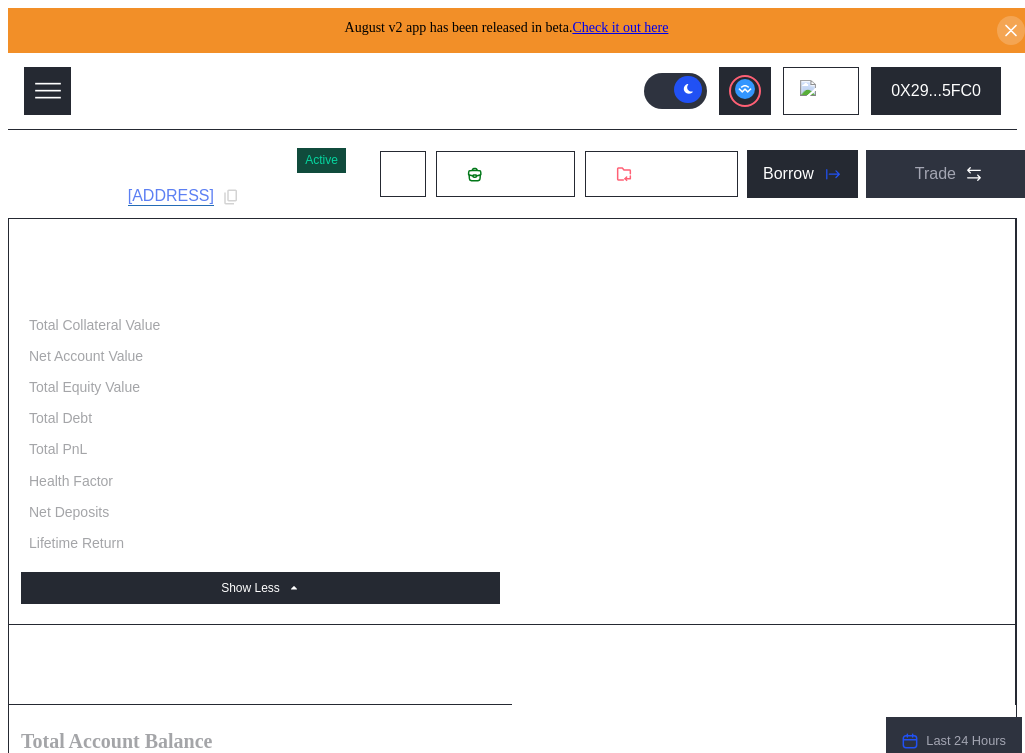 click on "Switch" at bounding box center [339, 3550] 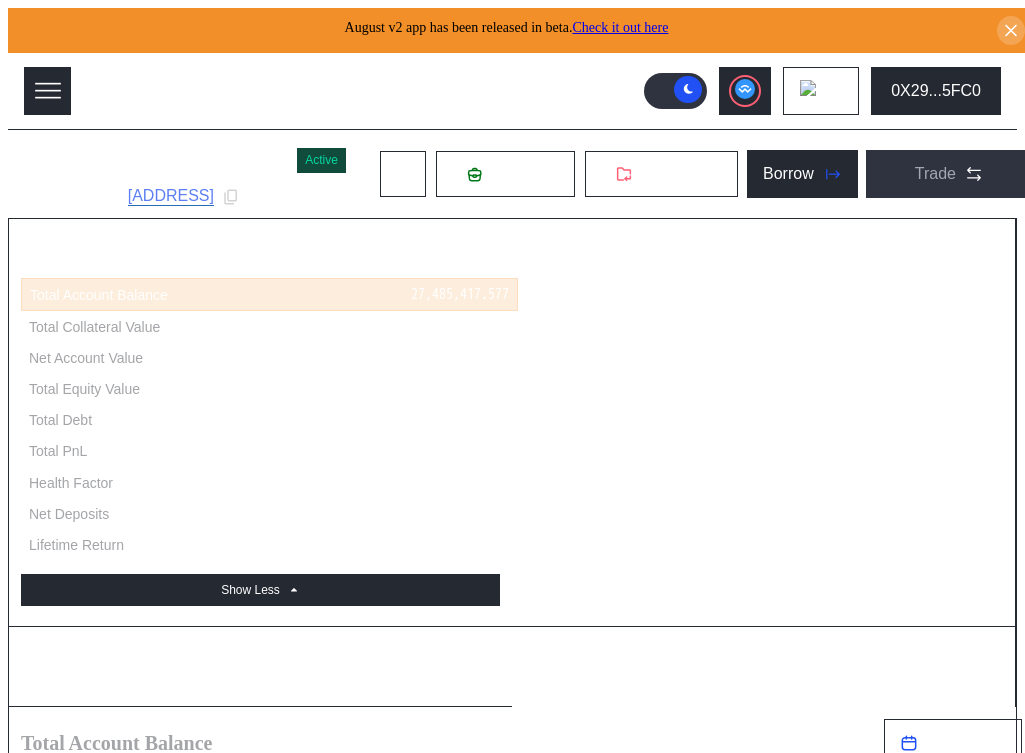 click at bounding box center [1, 3472] 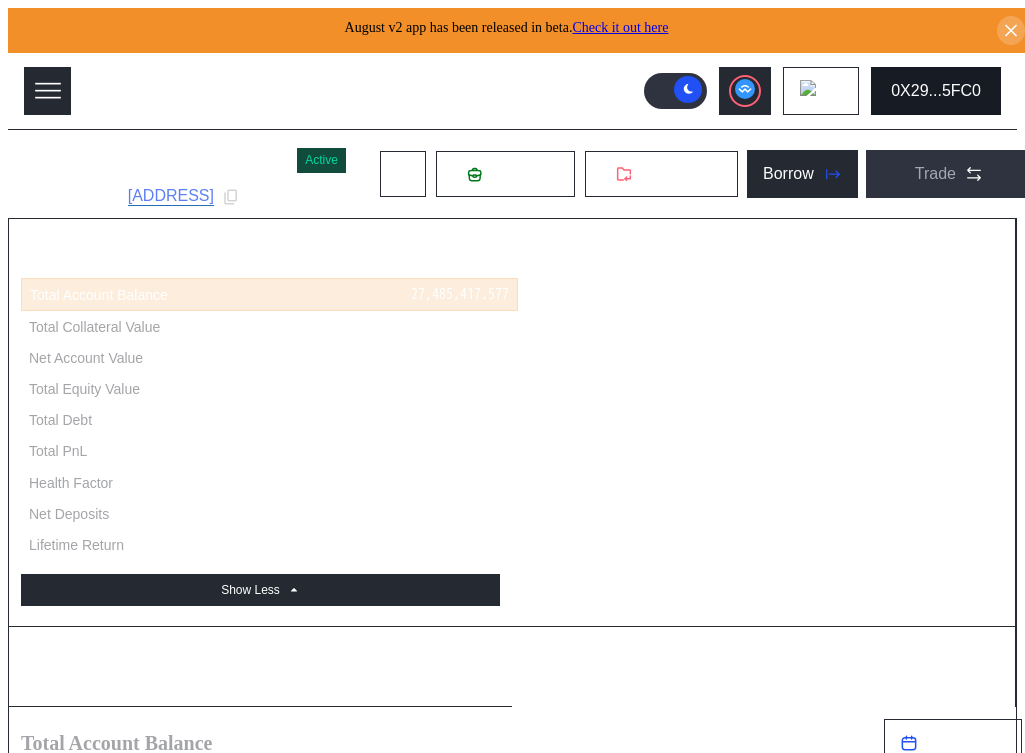 click on "0X29...5FC0" at bounding box center (936, 91) 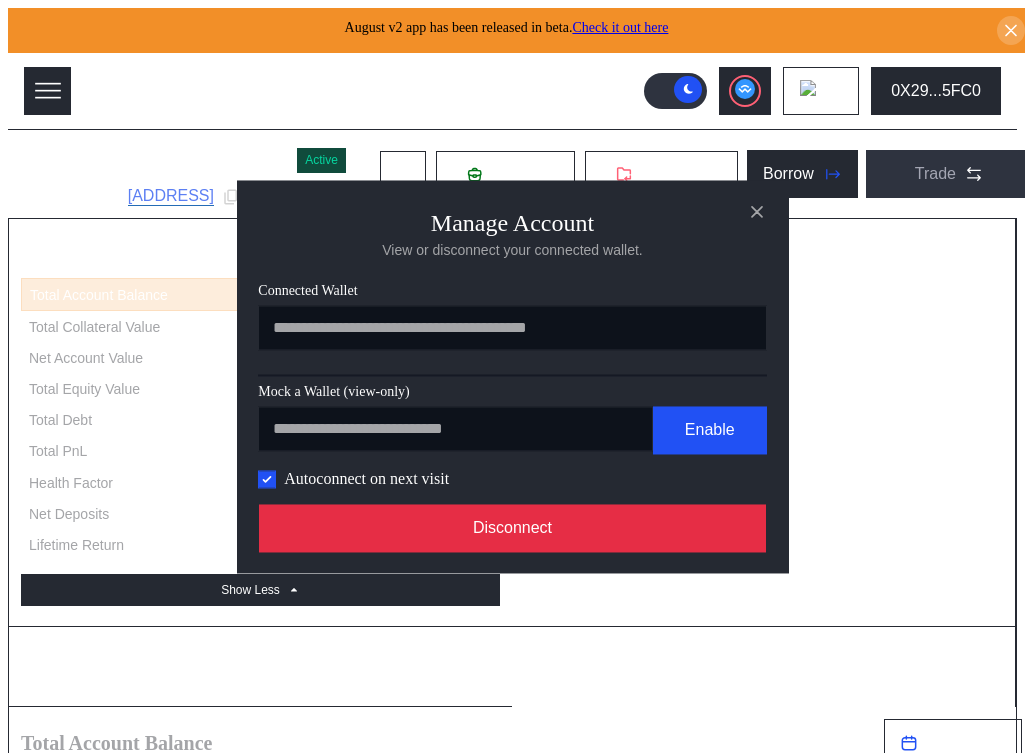 click on "Disconnect" at bounding box center (513, 528) 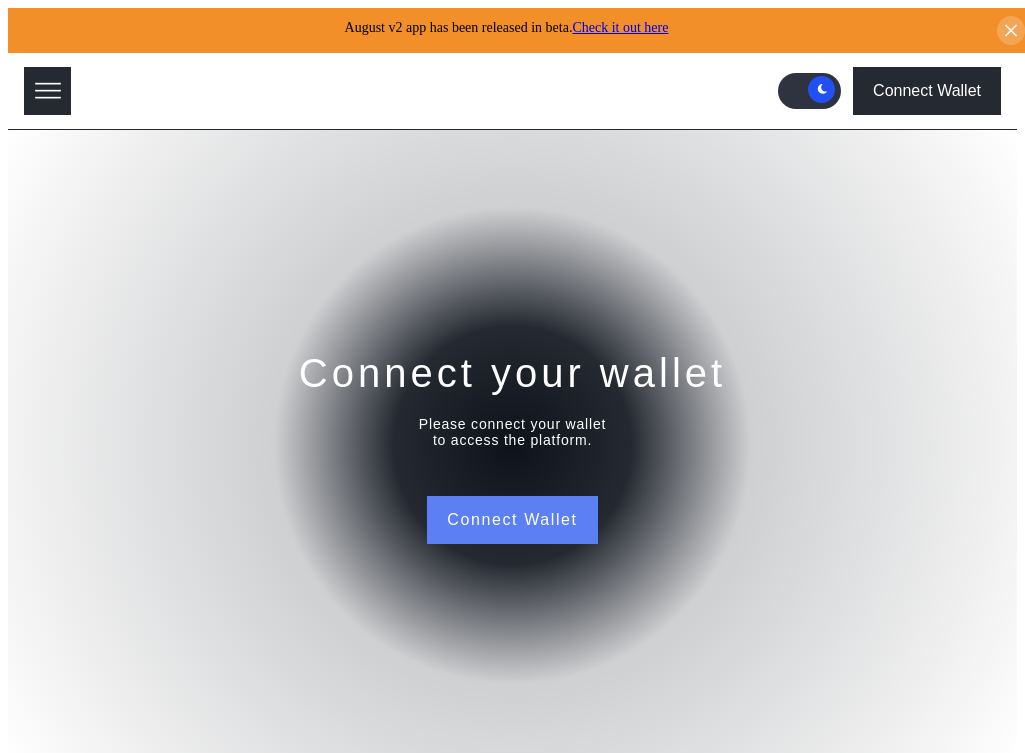 click on "Connect Wallet" at bounding box center [512, 520] 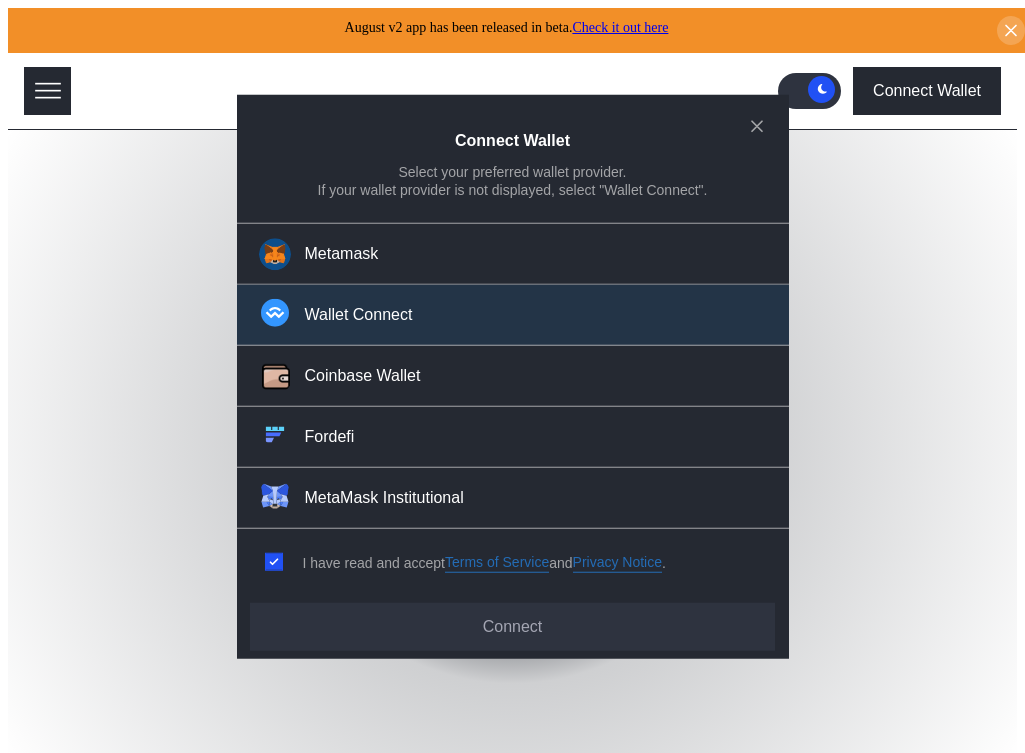 click on "Wallet Connect" at bounding box center [359, 315] 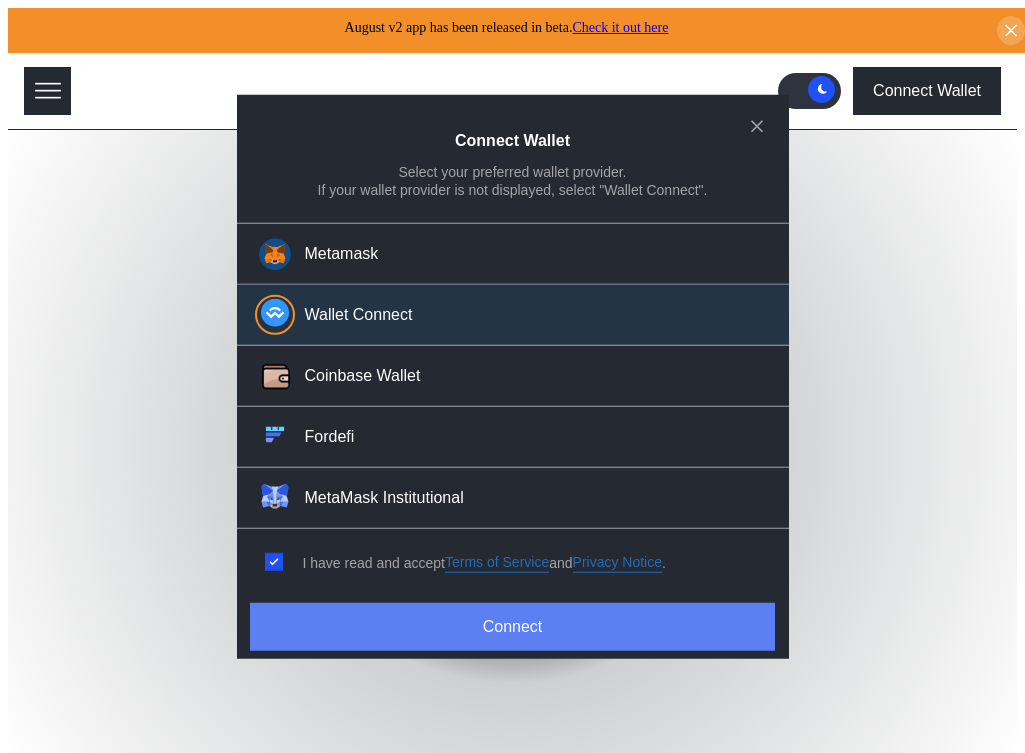 click on "Connect" at bounding box center (512, 627) 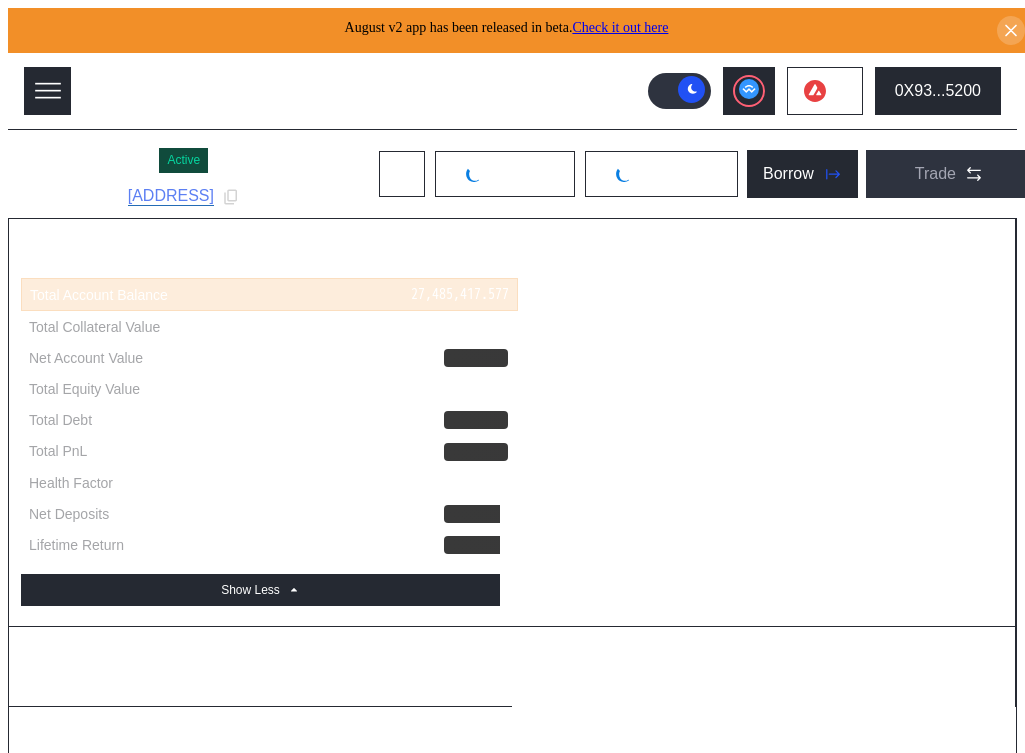 select on "*" 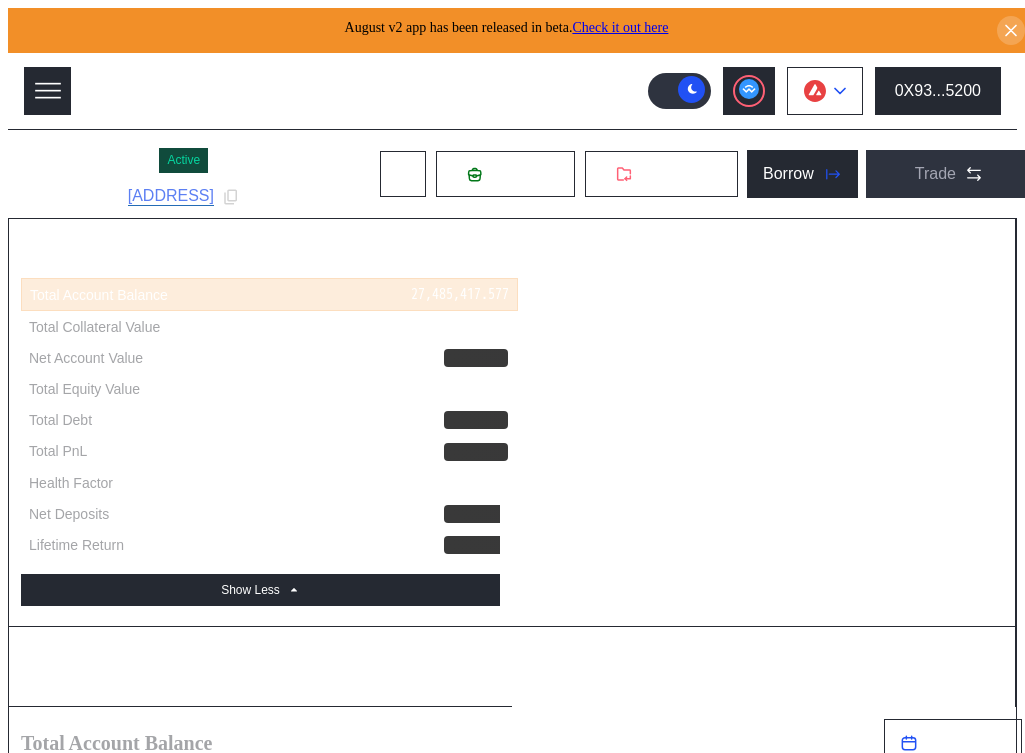 click at bounding box center (825, 91) 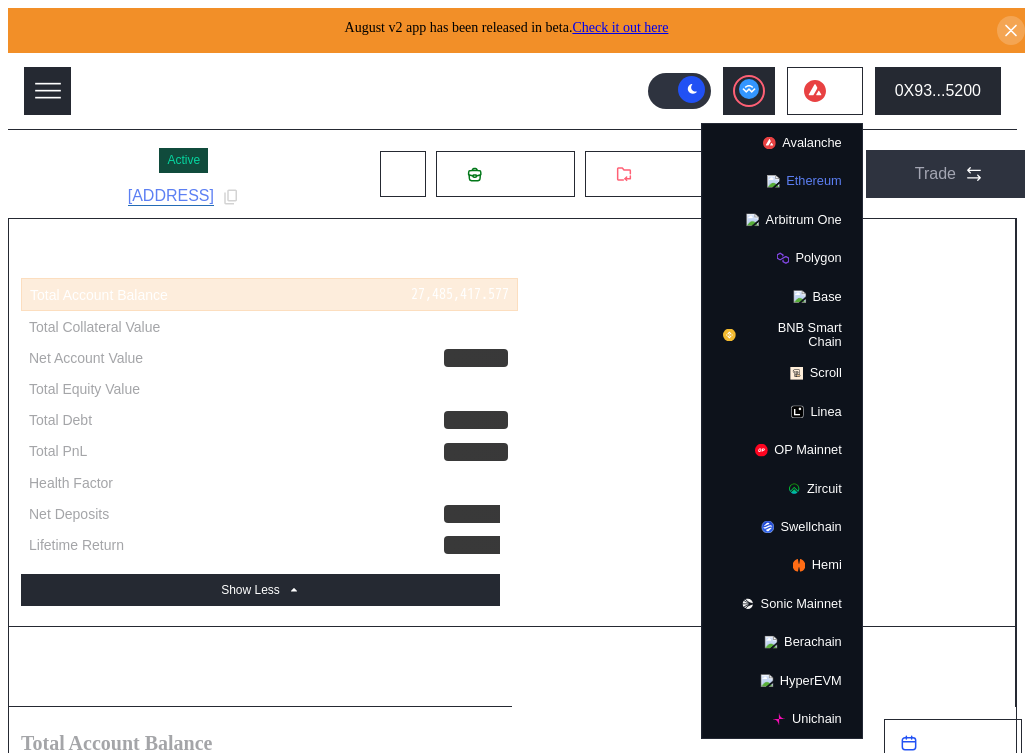 click on "Ethereum" at bounding box center (782, 181) 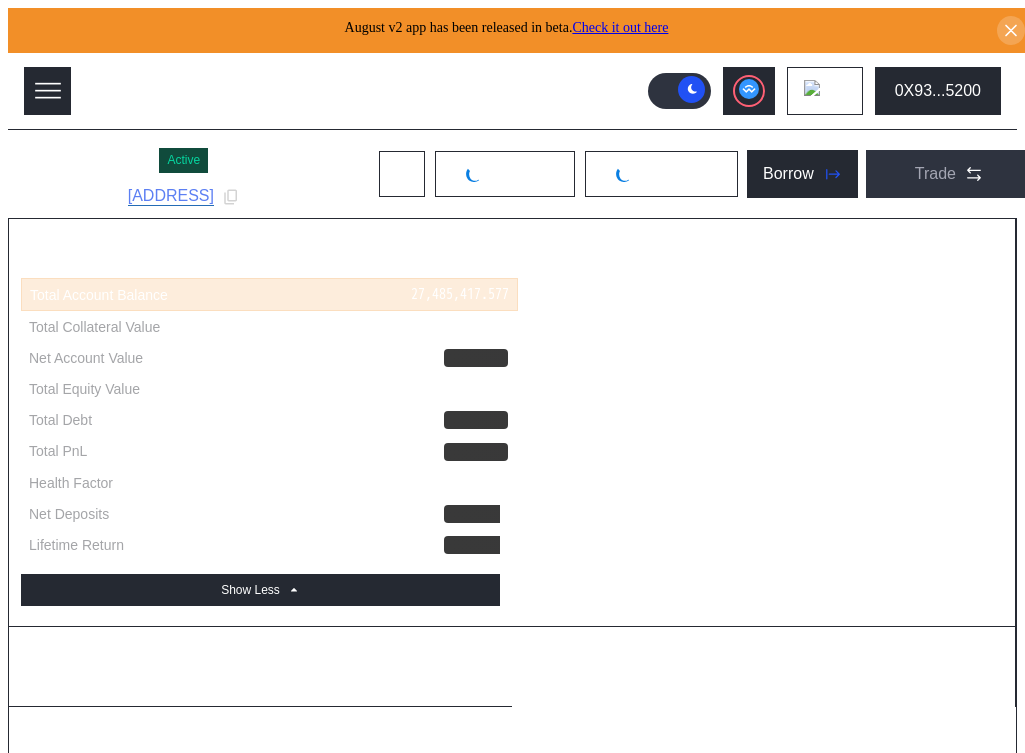 select on "*" 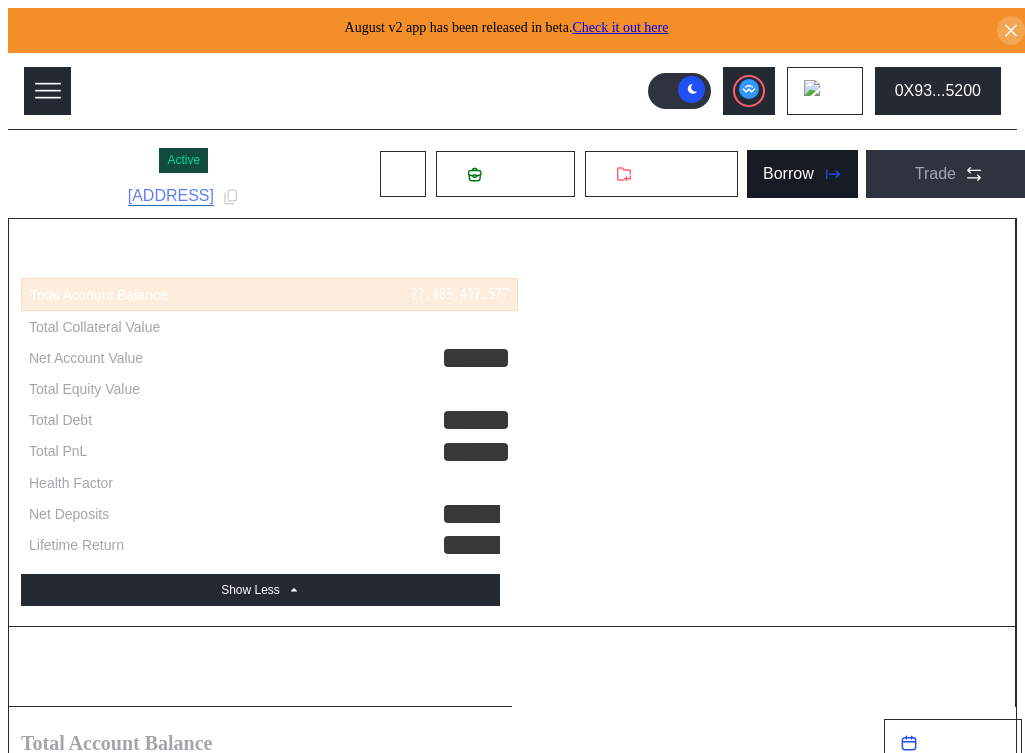 click on "Borrow" at bounding box center (788, 174) 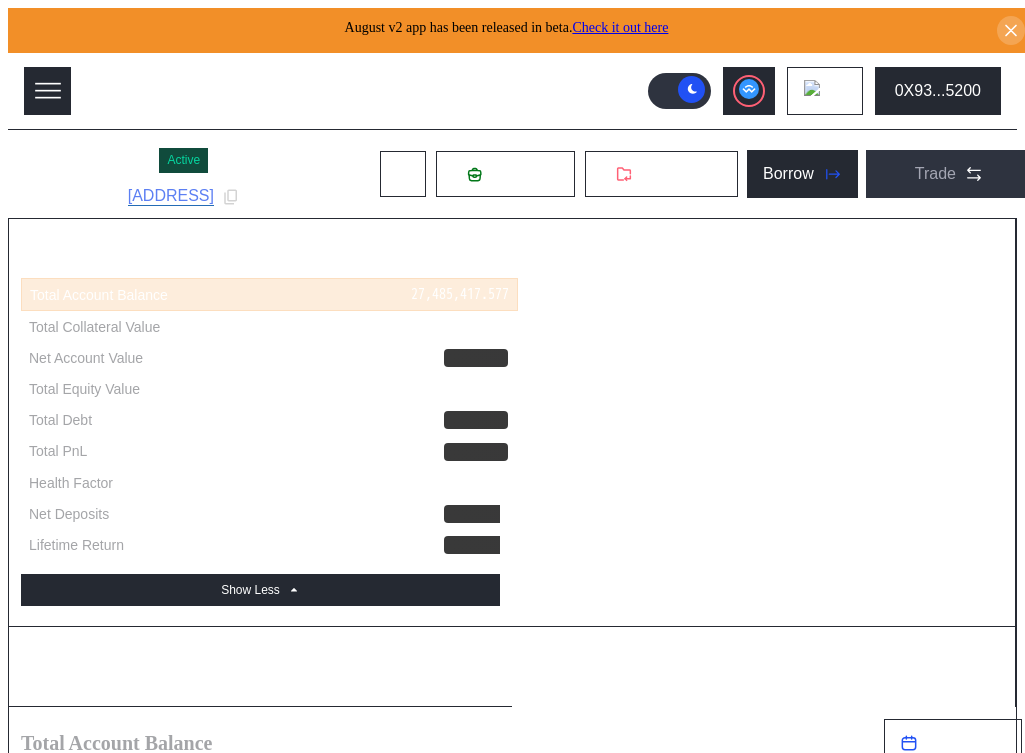 click on "Switch" at bounding box center [339, 3552] 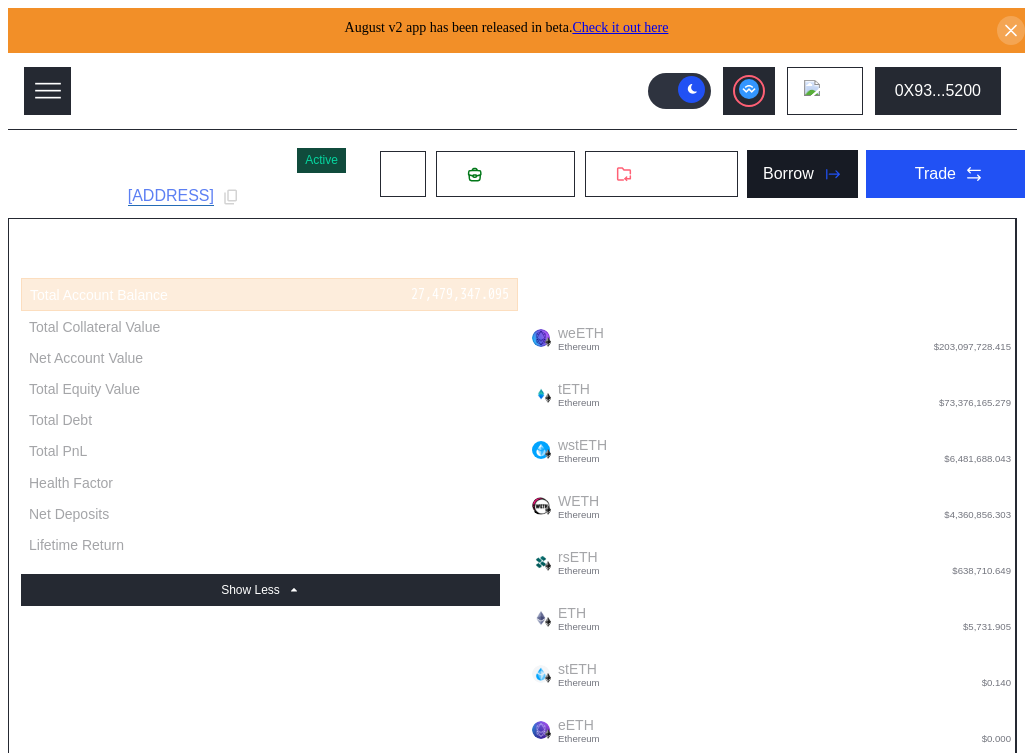 click on "Borrow" at bounding box center [788, 174] 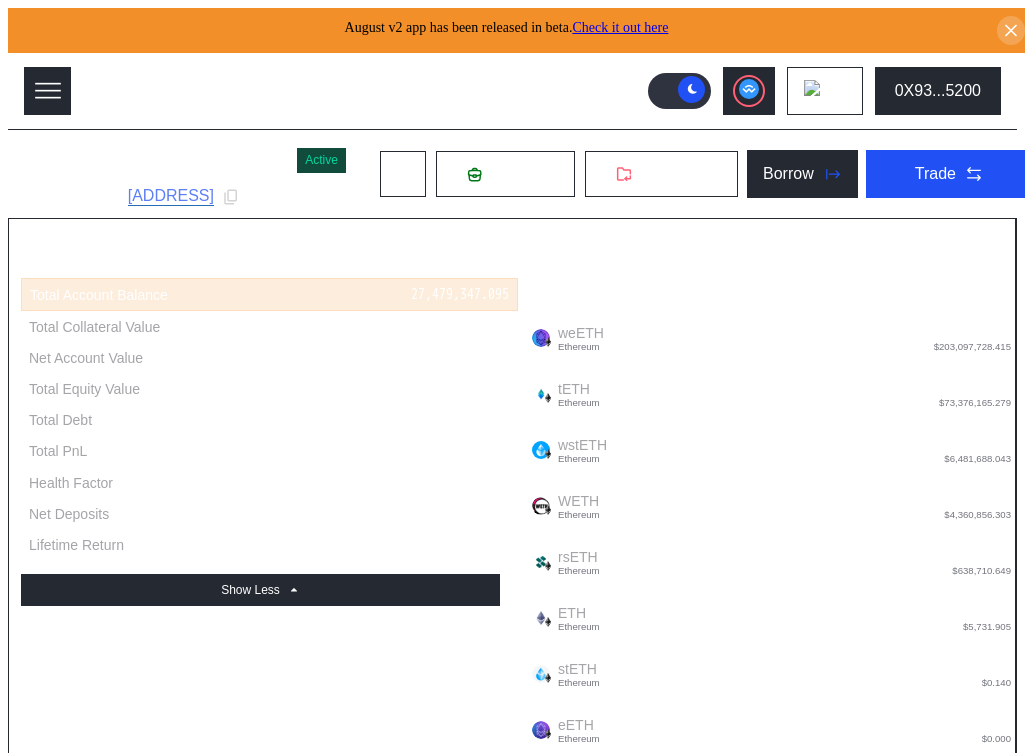 click on "Accept Loan Terms" at bounding box center [116, 4697] 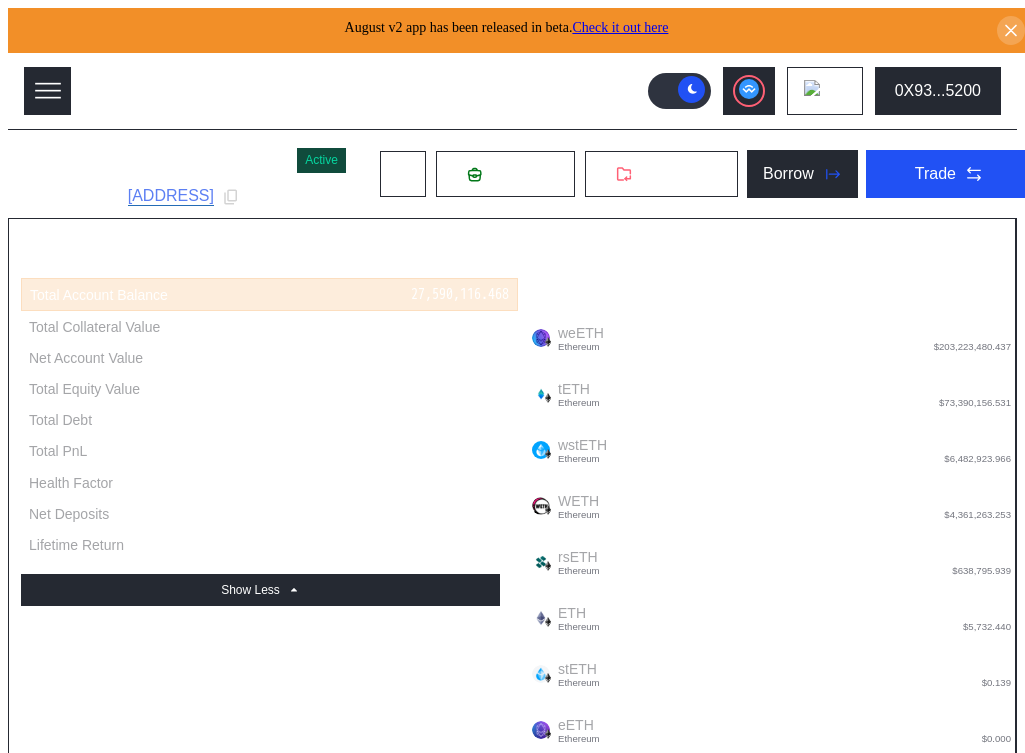 type on "**********" 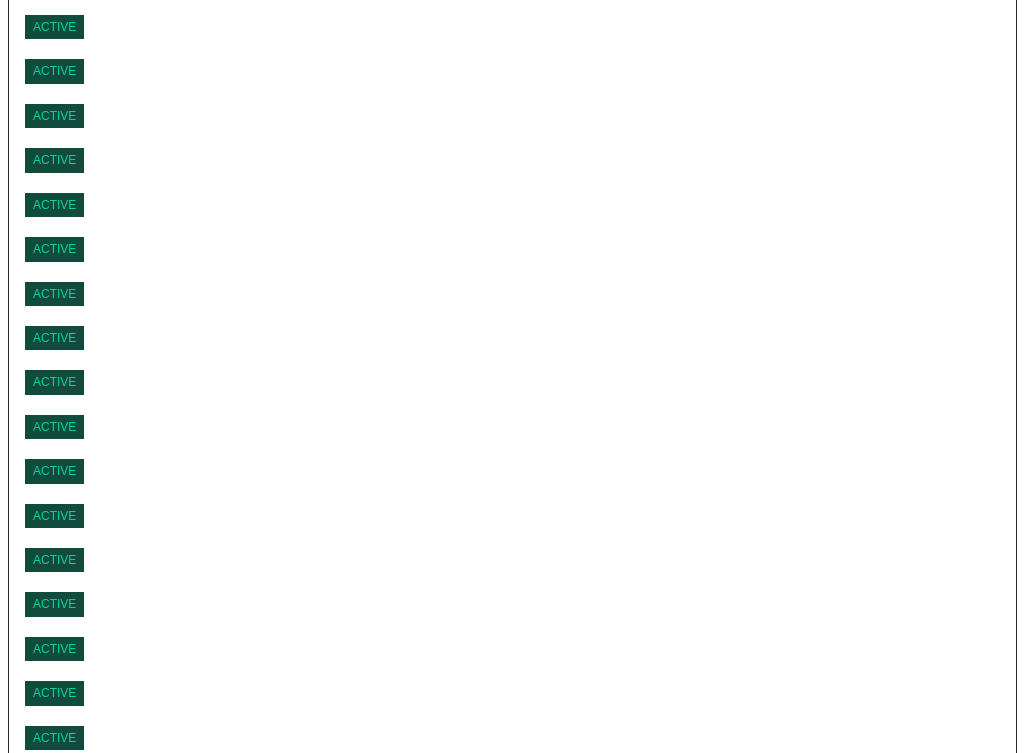 scroll, scrollTop: 3090, scrollLeft: 0, axis: vertical 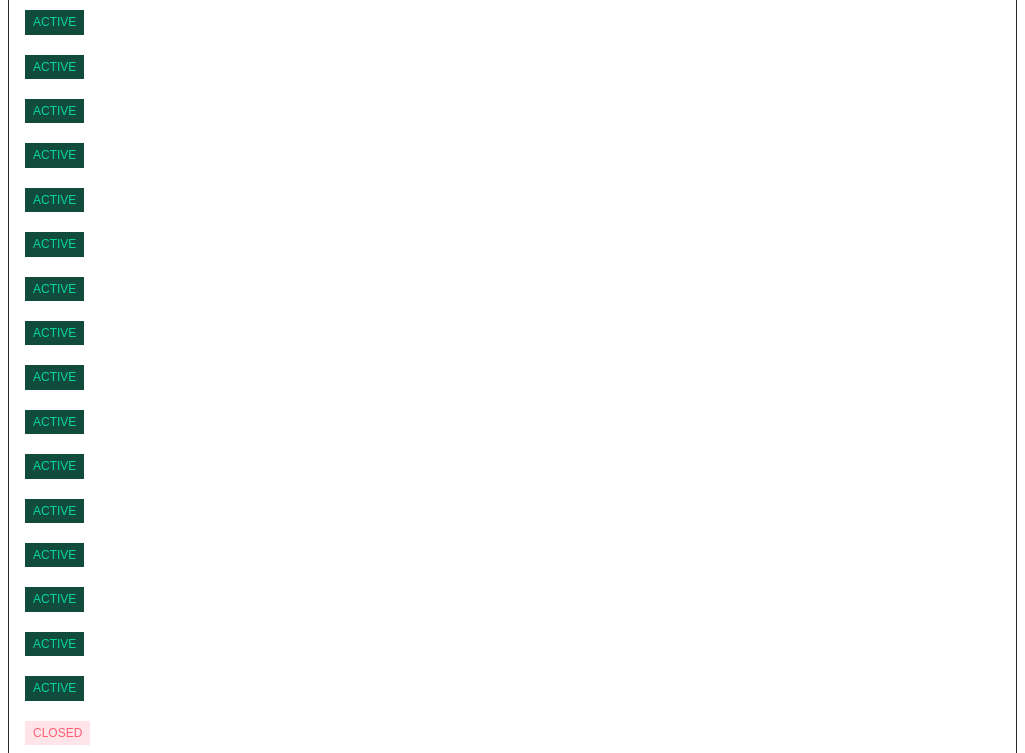 click on "View" at bounding box center (950, 1503) 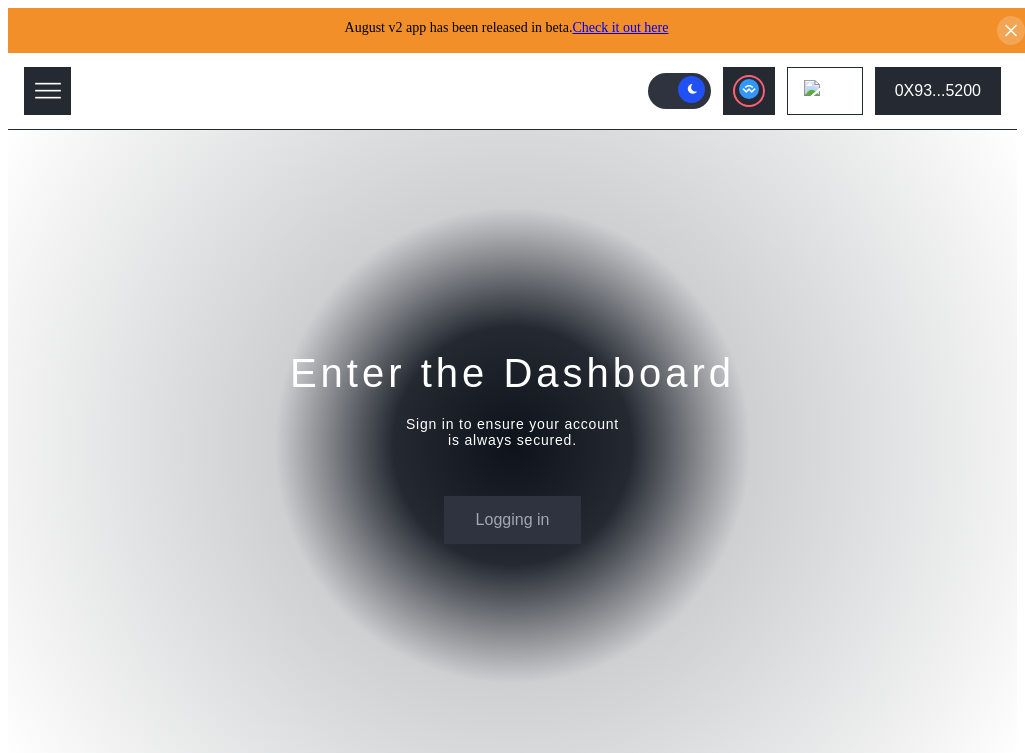 scroll, scrollTop: 0, scrollLeft: 0, axis: both 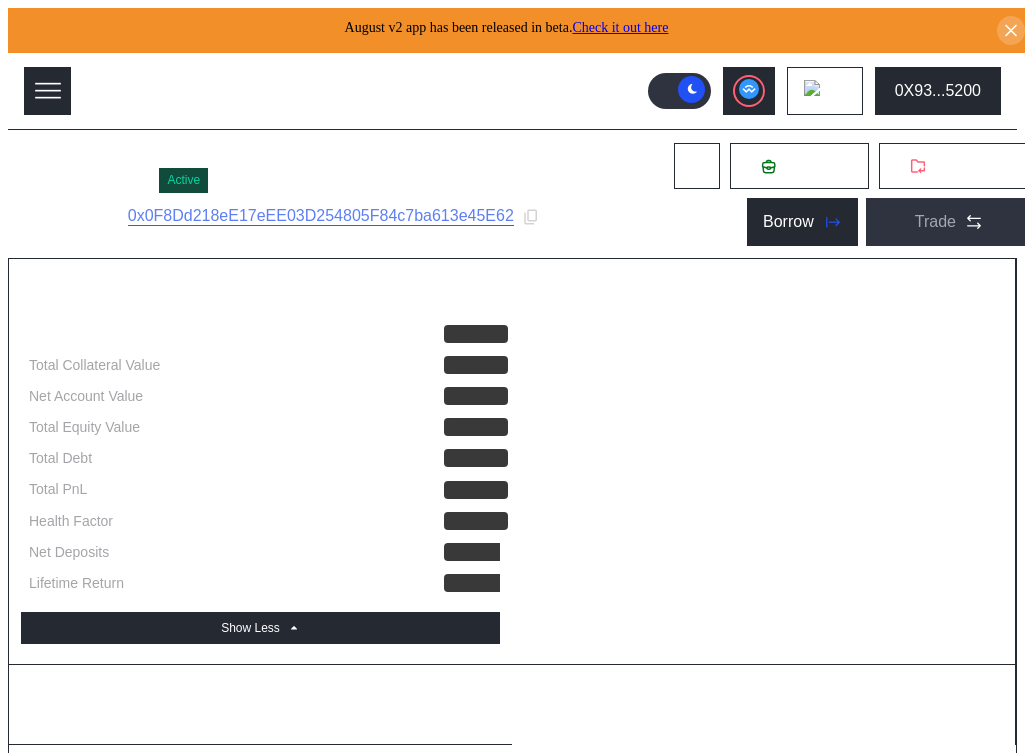 select on "*" 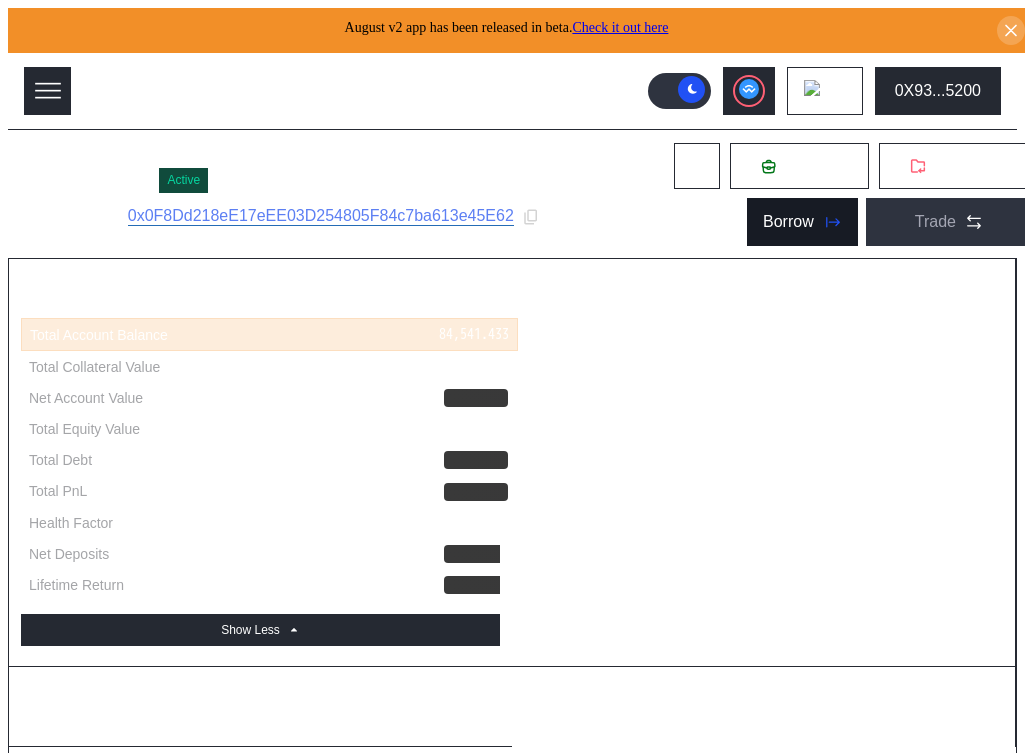 click on "Borrow" at bounding box center [788, 222] 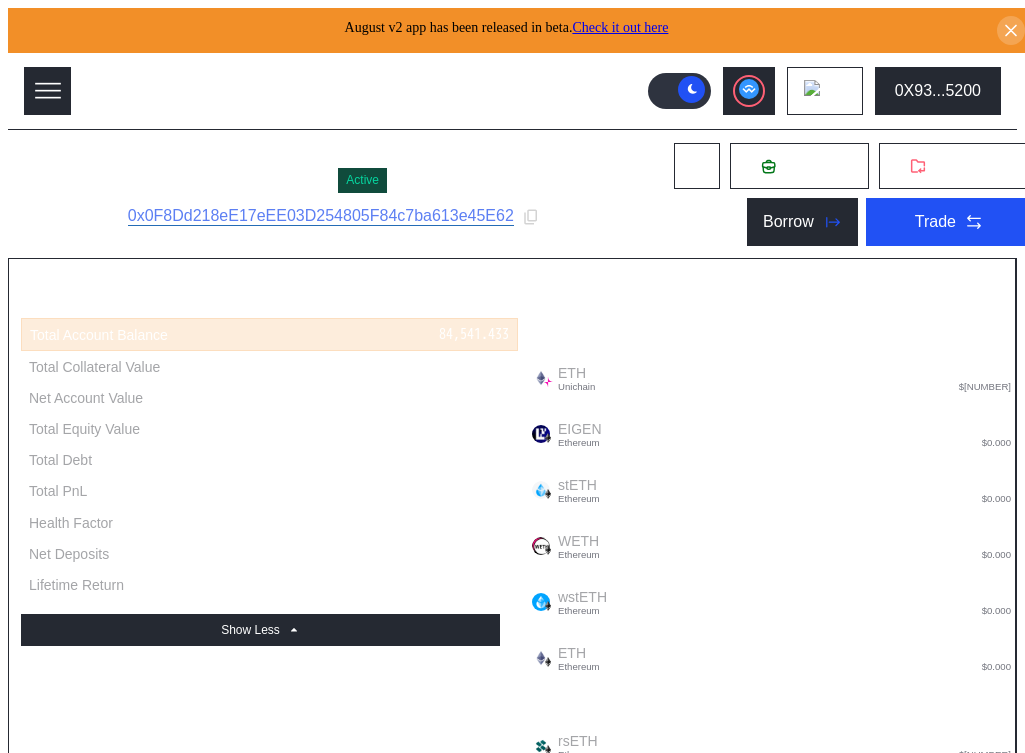 click on "Accept Loan Terms" at bounding box center (221, 2926) 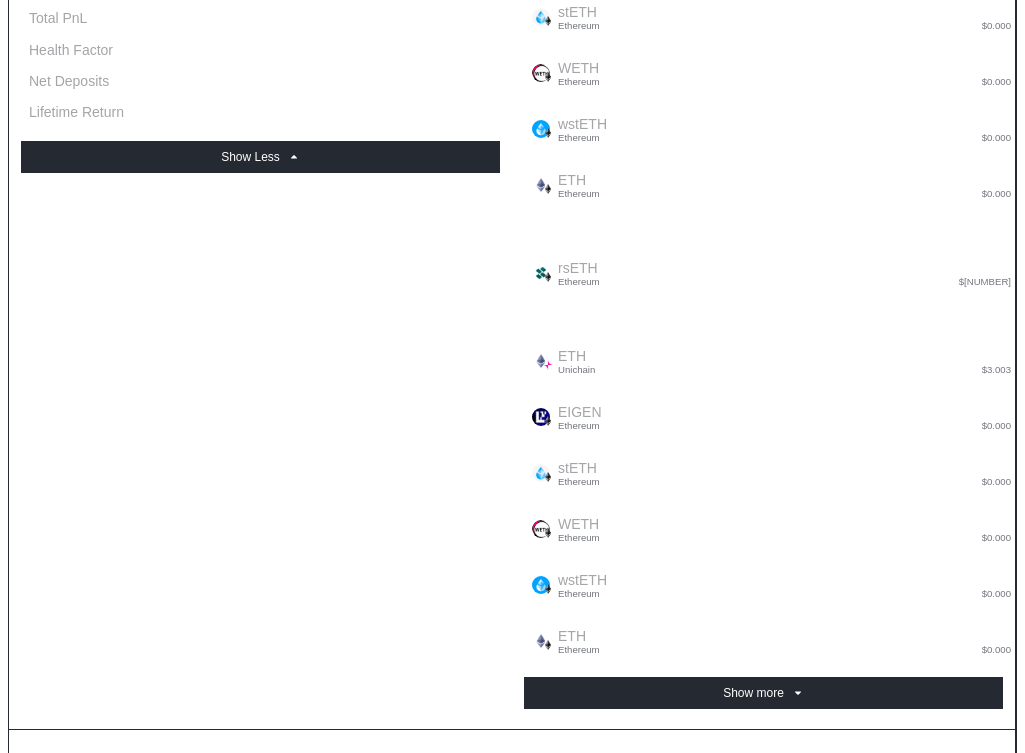 scroll, scrollTop: 0, scrollLeft: 0, axis: both 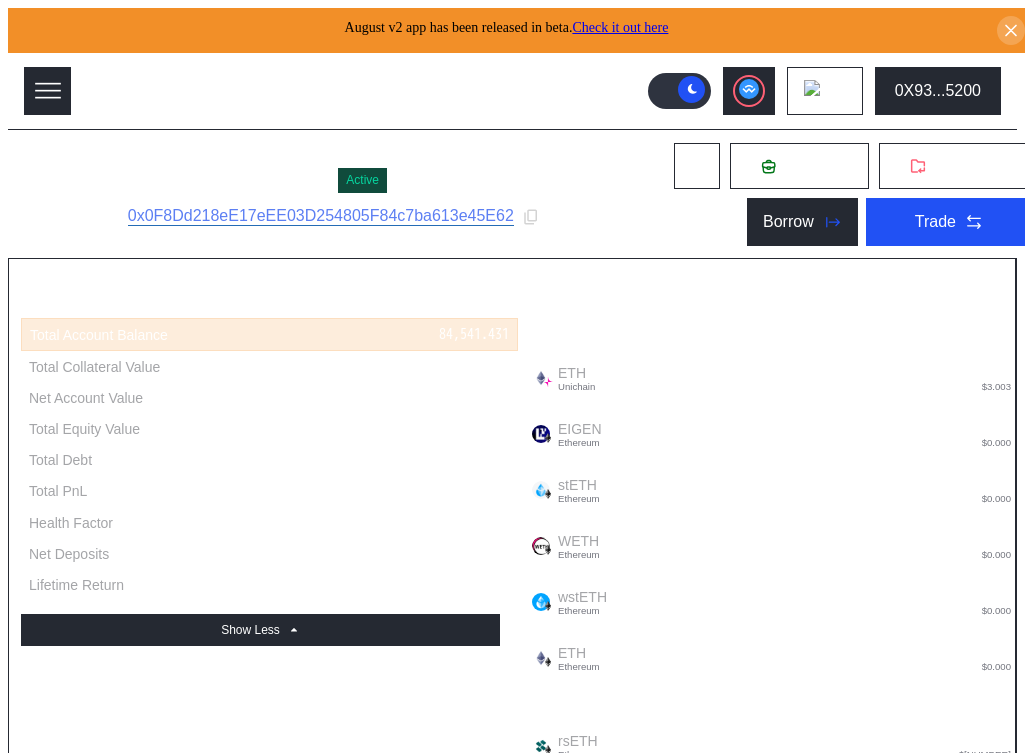 type on "**********" 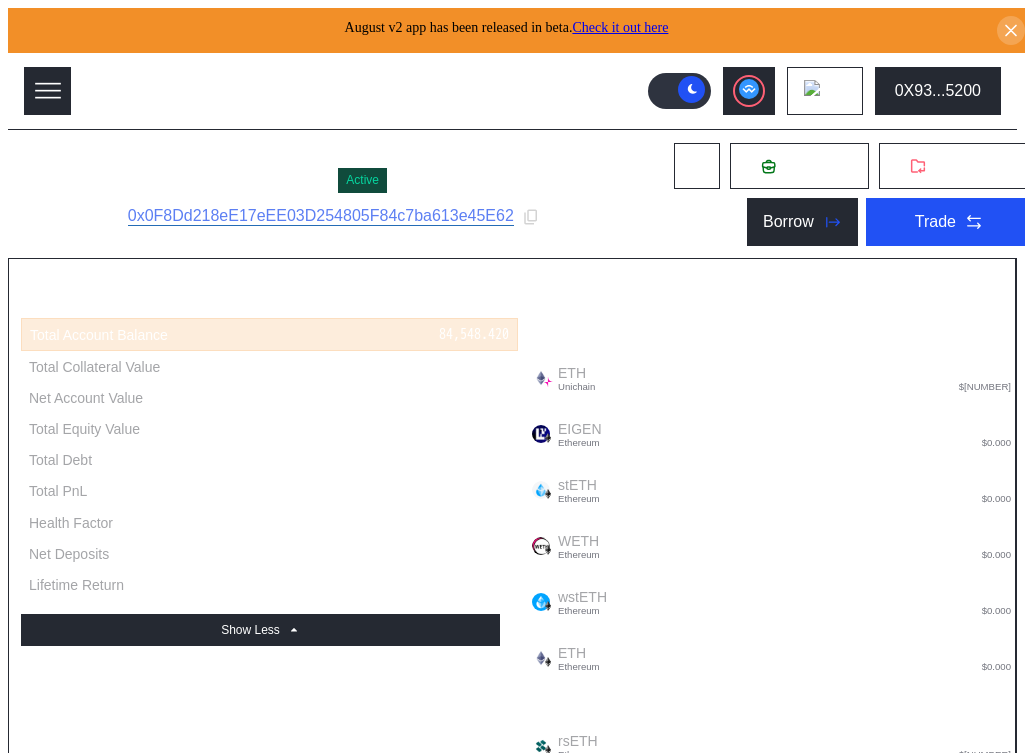 click at bounding box center [218, 3039] 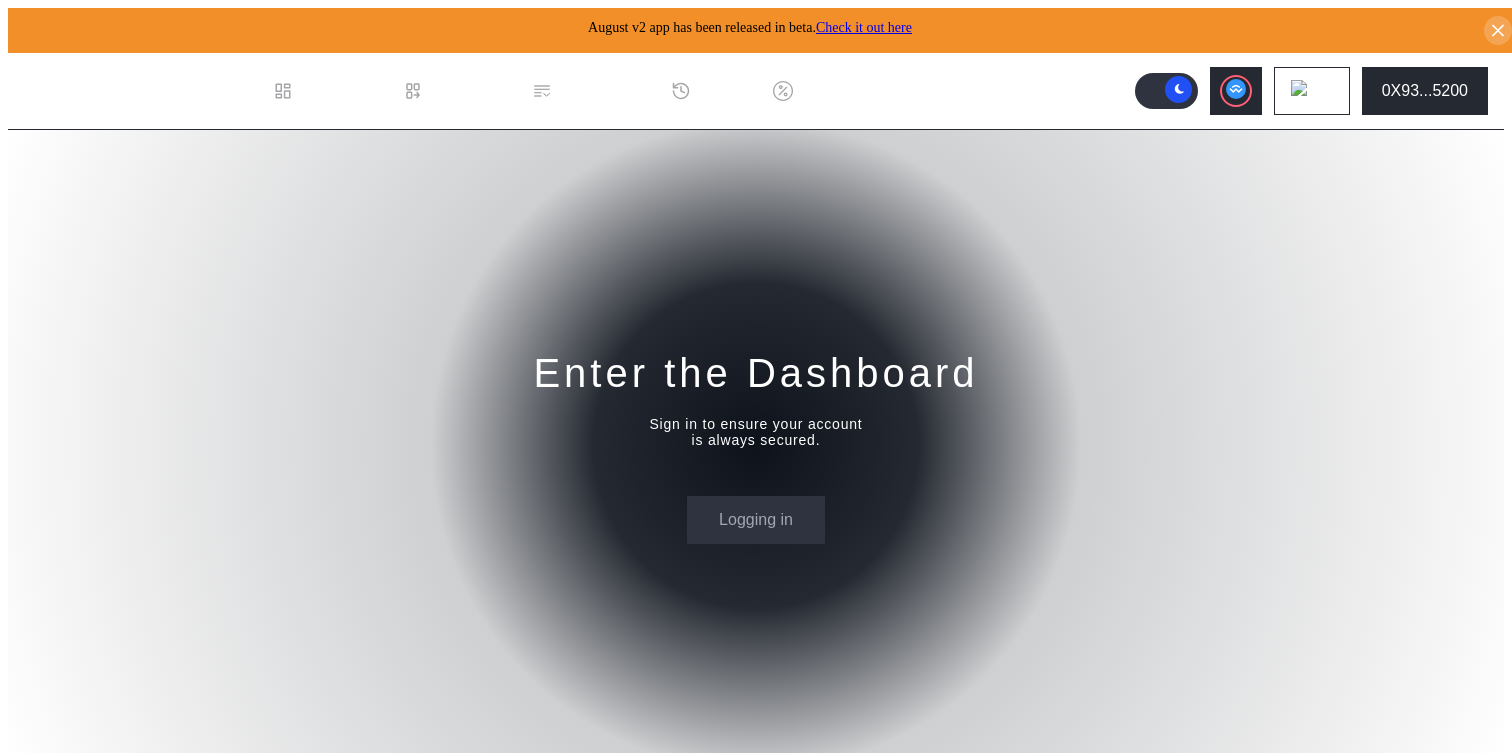 scroll, scrollTop: 0, scrollLeft: 0, axis: both 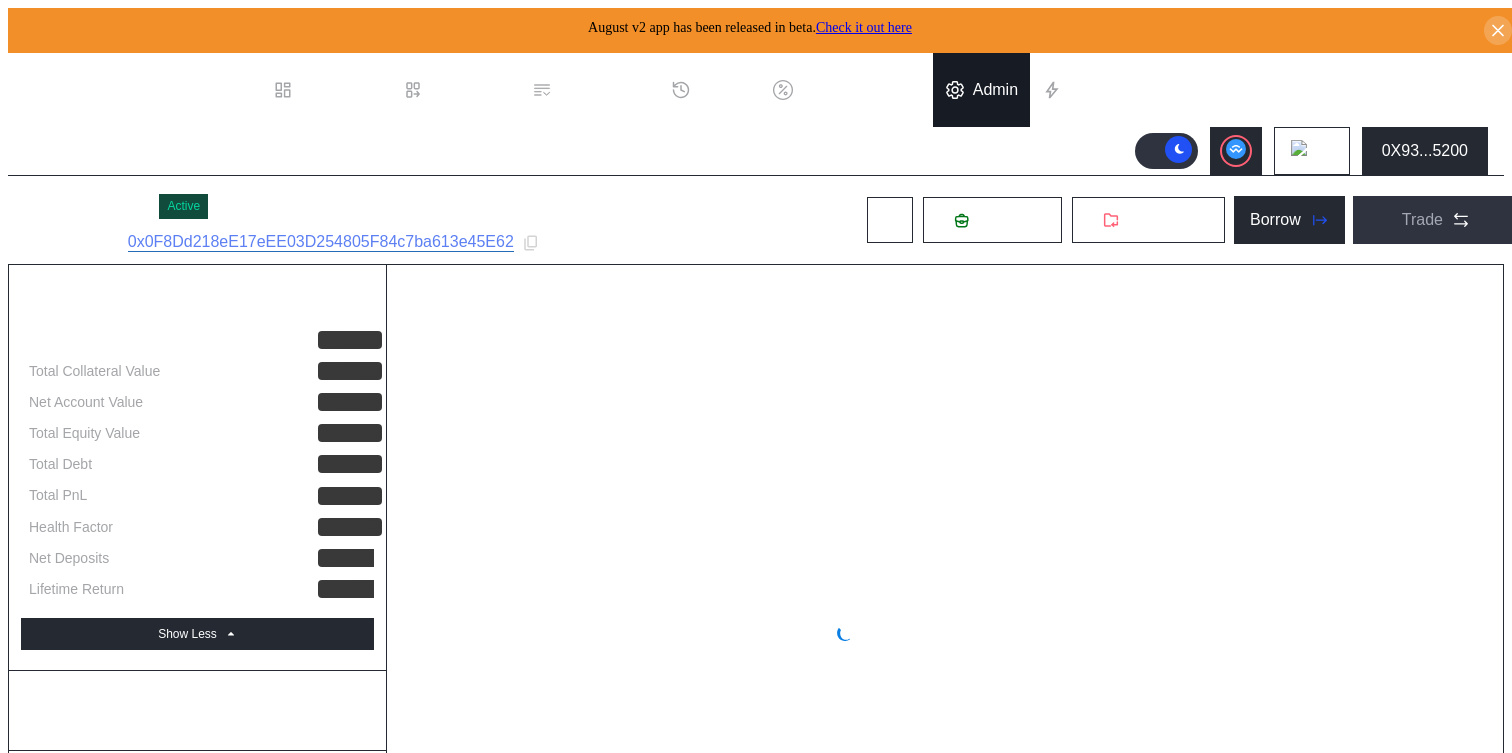 click on "Admin" at bounding box center (981, 90) 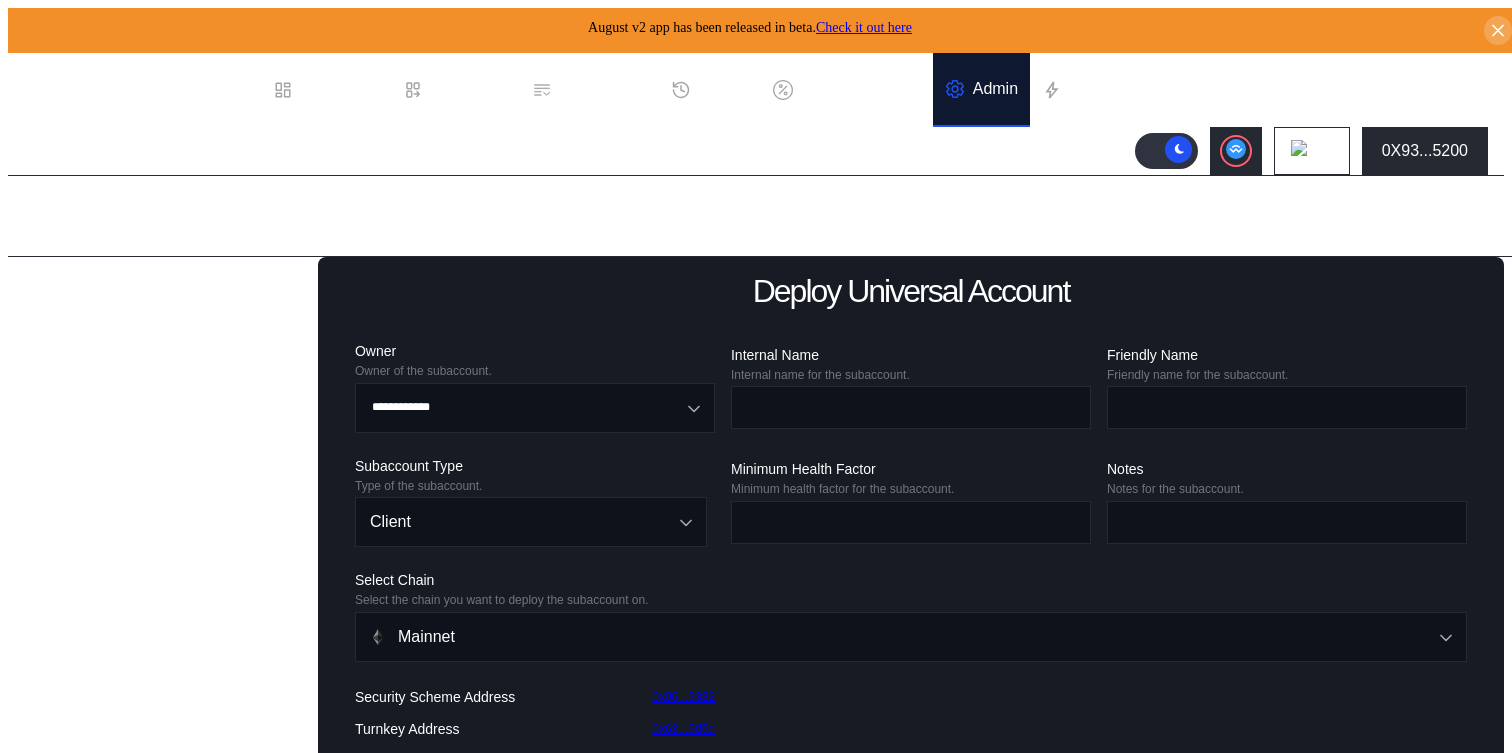 scroll, scrollTop: 127, scrollLeft: 0, axis: vertical 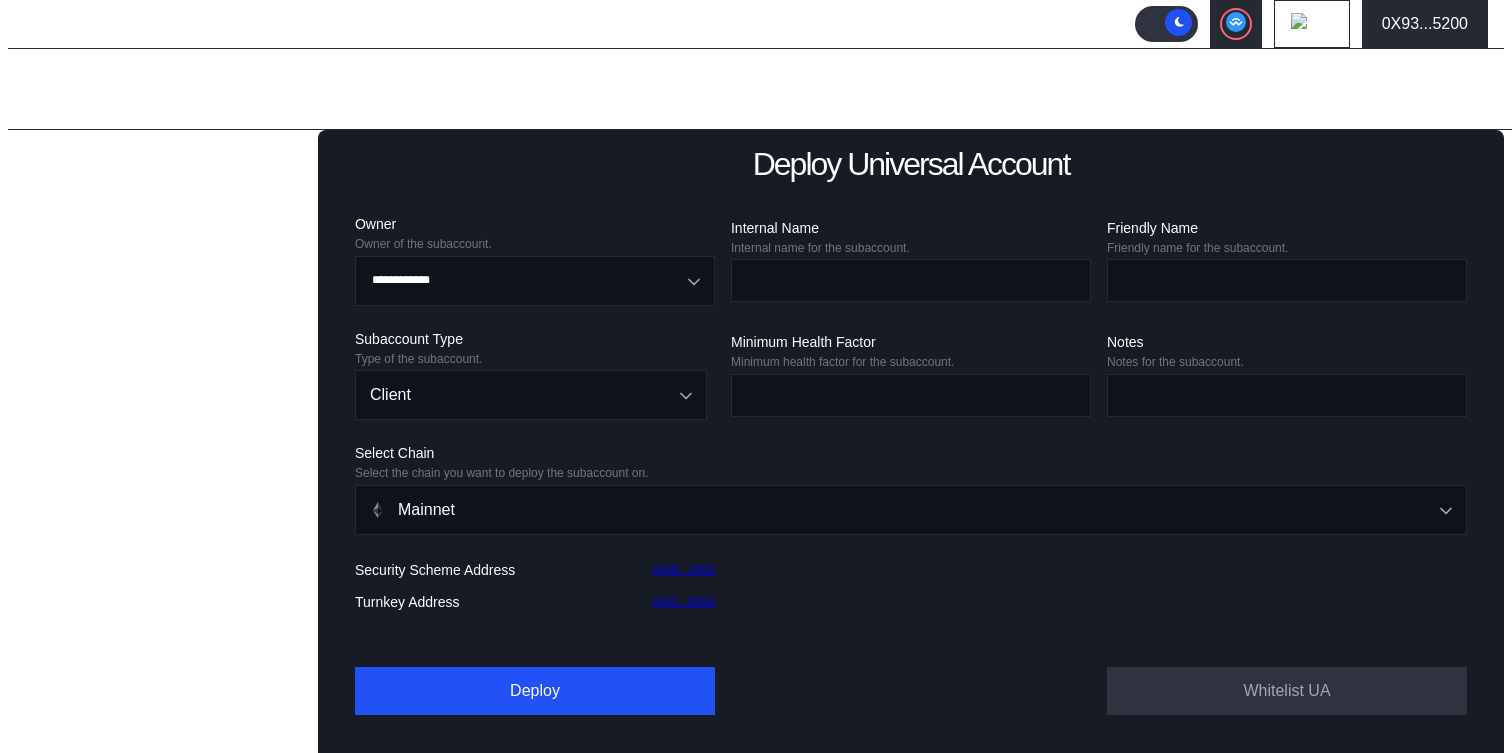 click on "Balance Collateral" at bounding box center [170, 503] 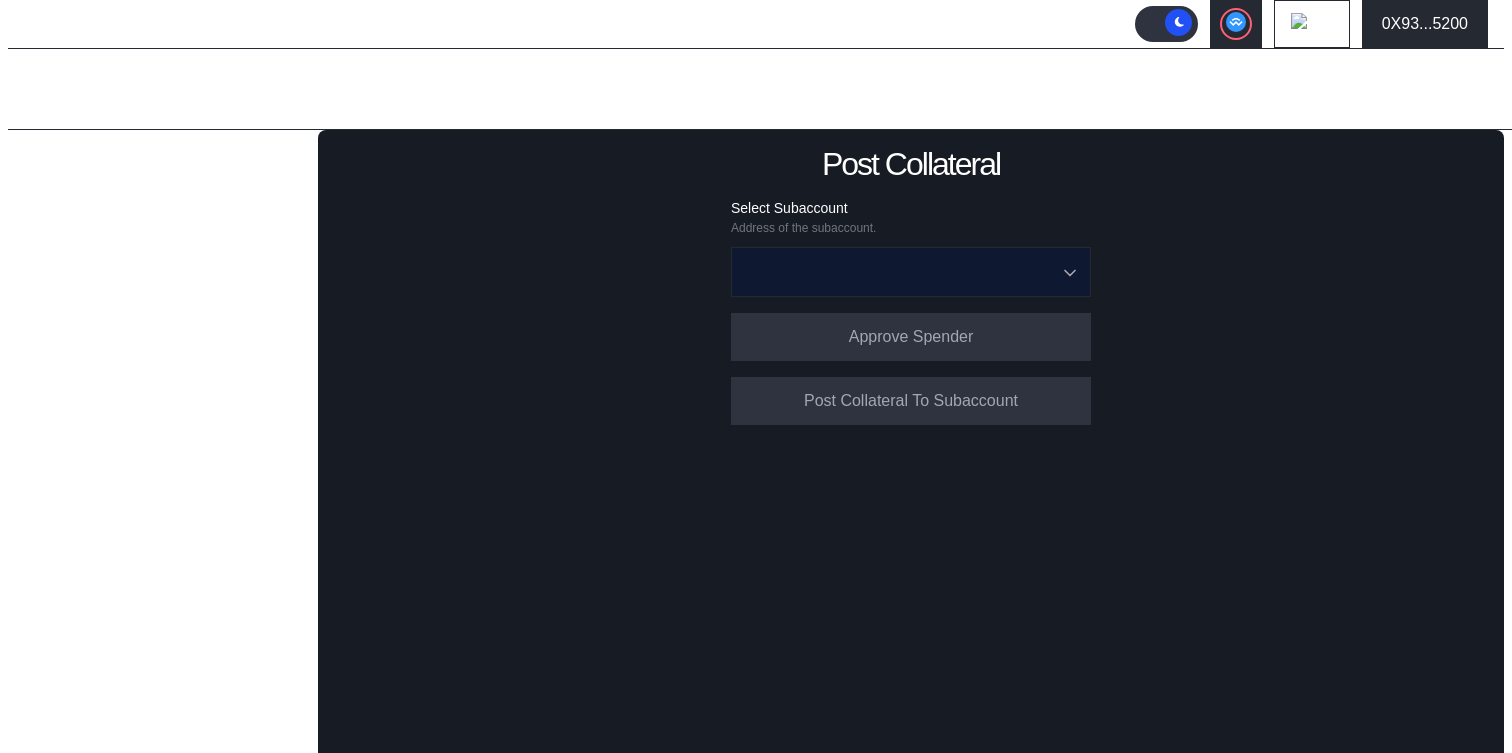 click at bounding box center (900, 272) 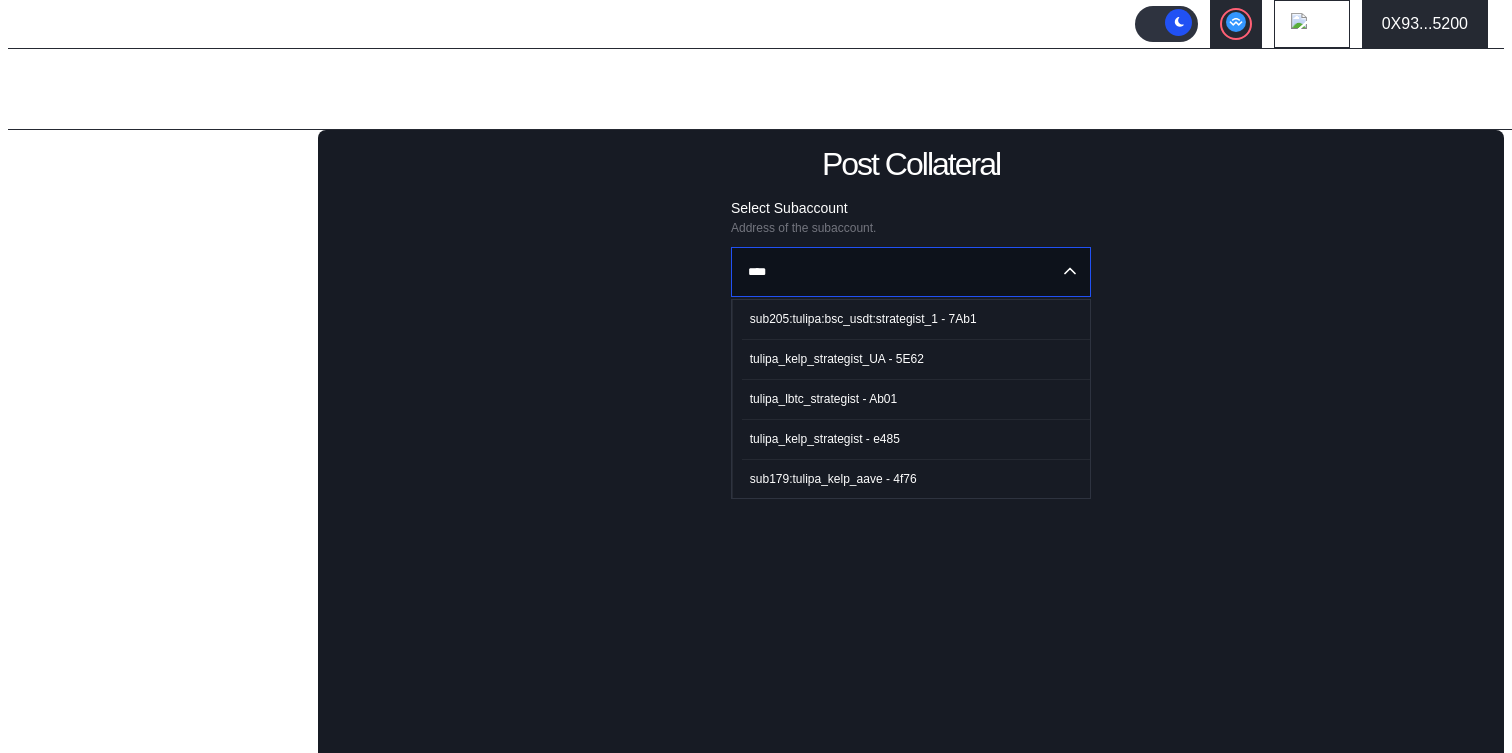 click on "tulipa_kelp_strategist_UA - 5E62" at bounding box center (916, 359) 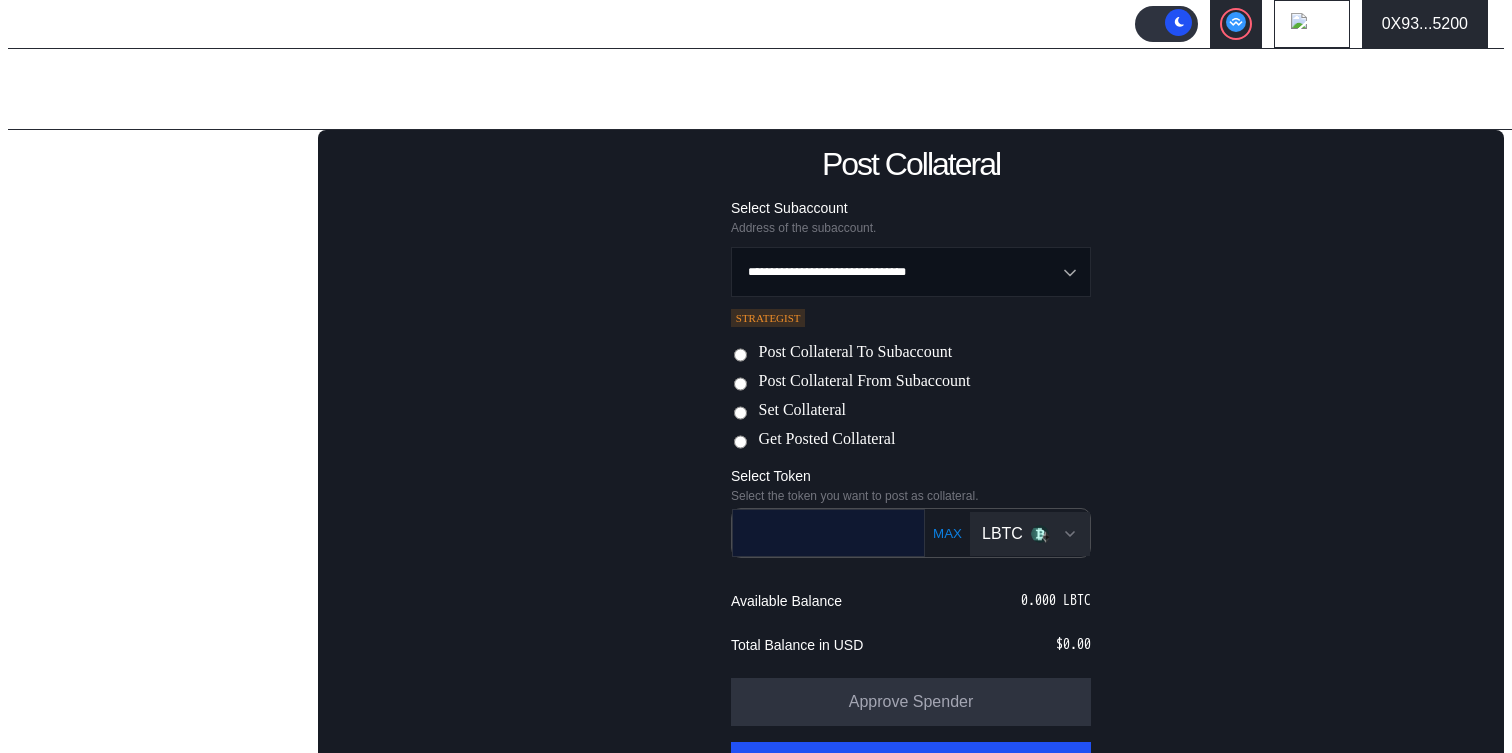 click at bounding box center [814, 532] 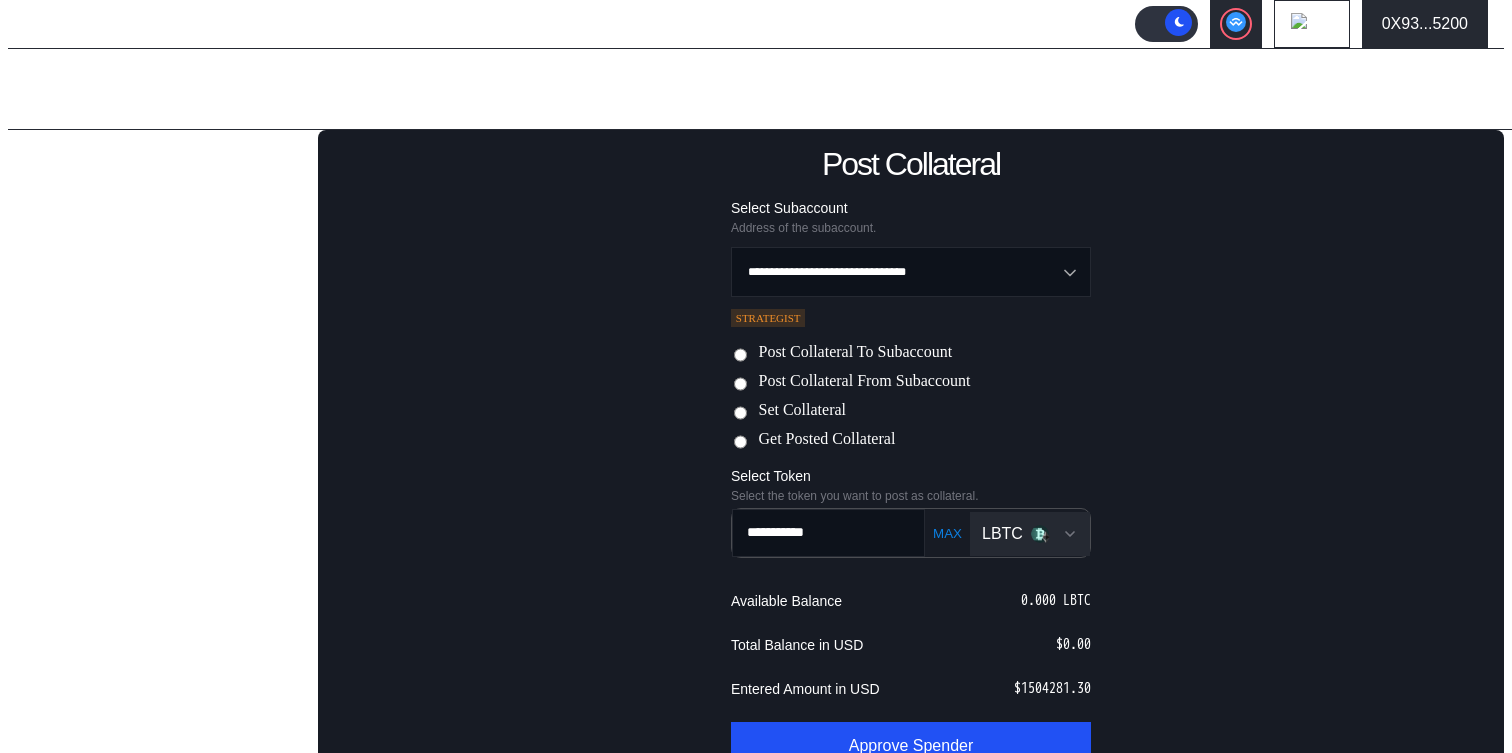 type on "**********" 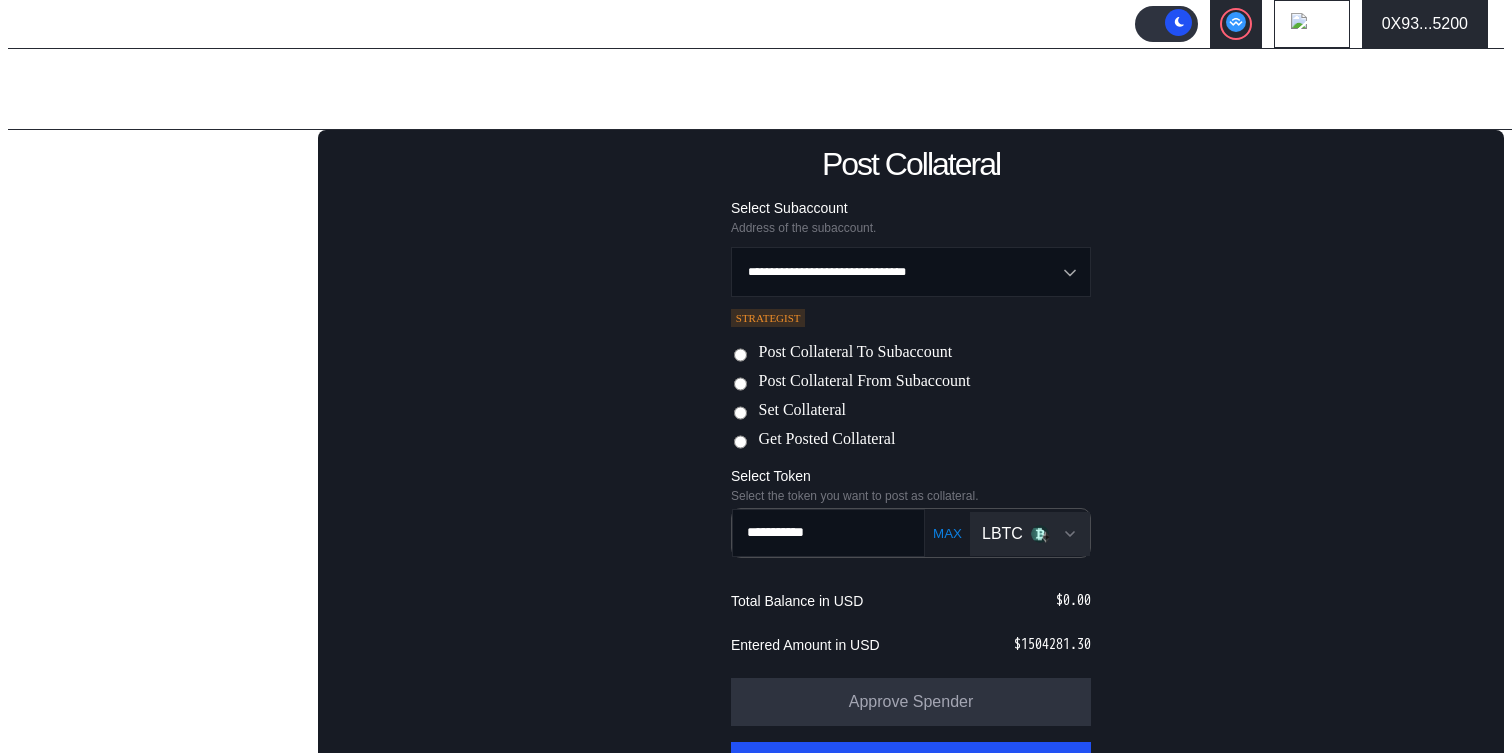 click on "LBTC" at bounding box center [1002, 534] 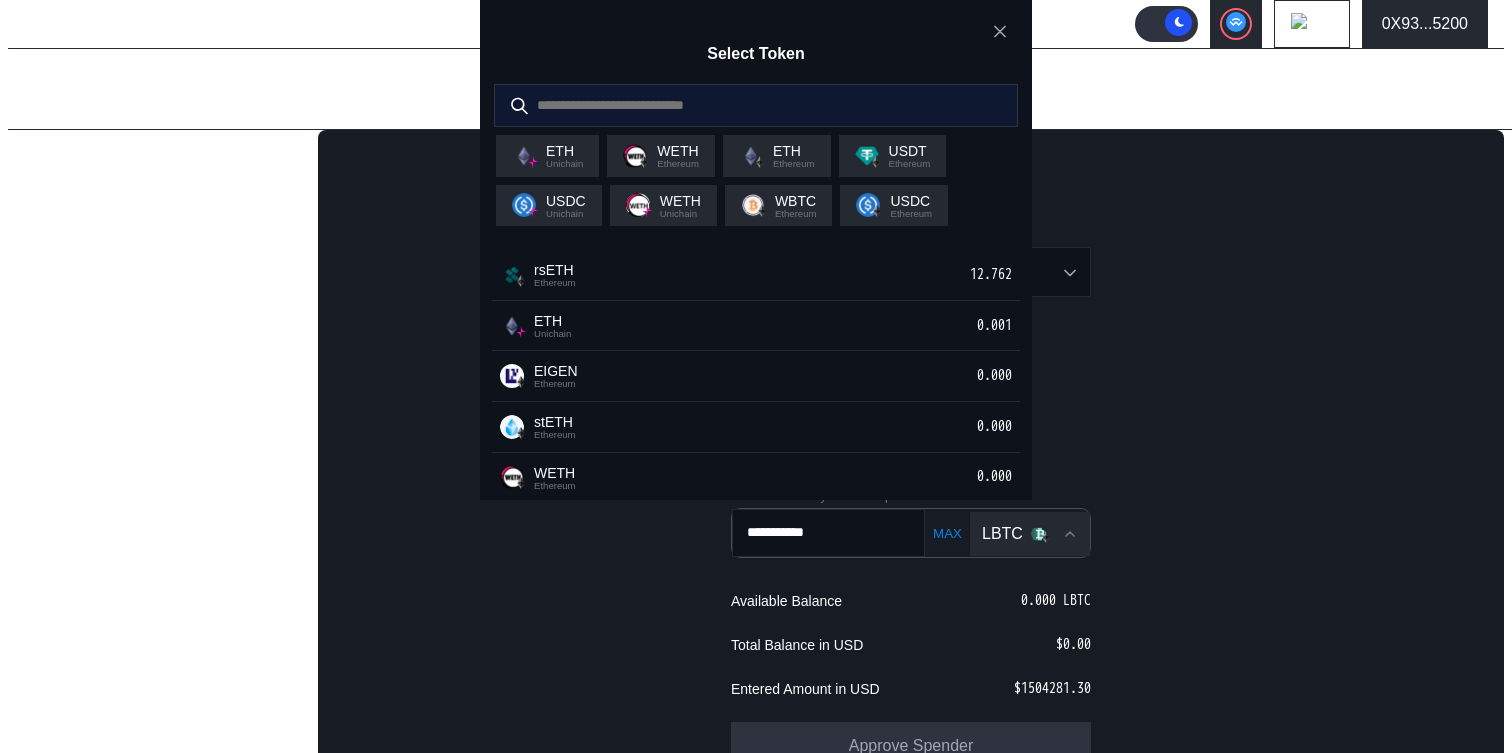 click at bounding box center [741, 105] 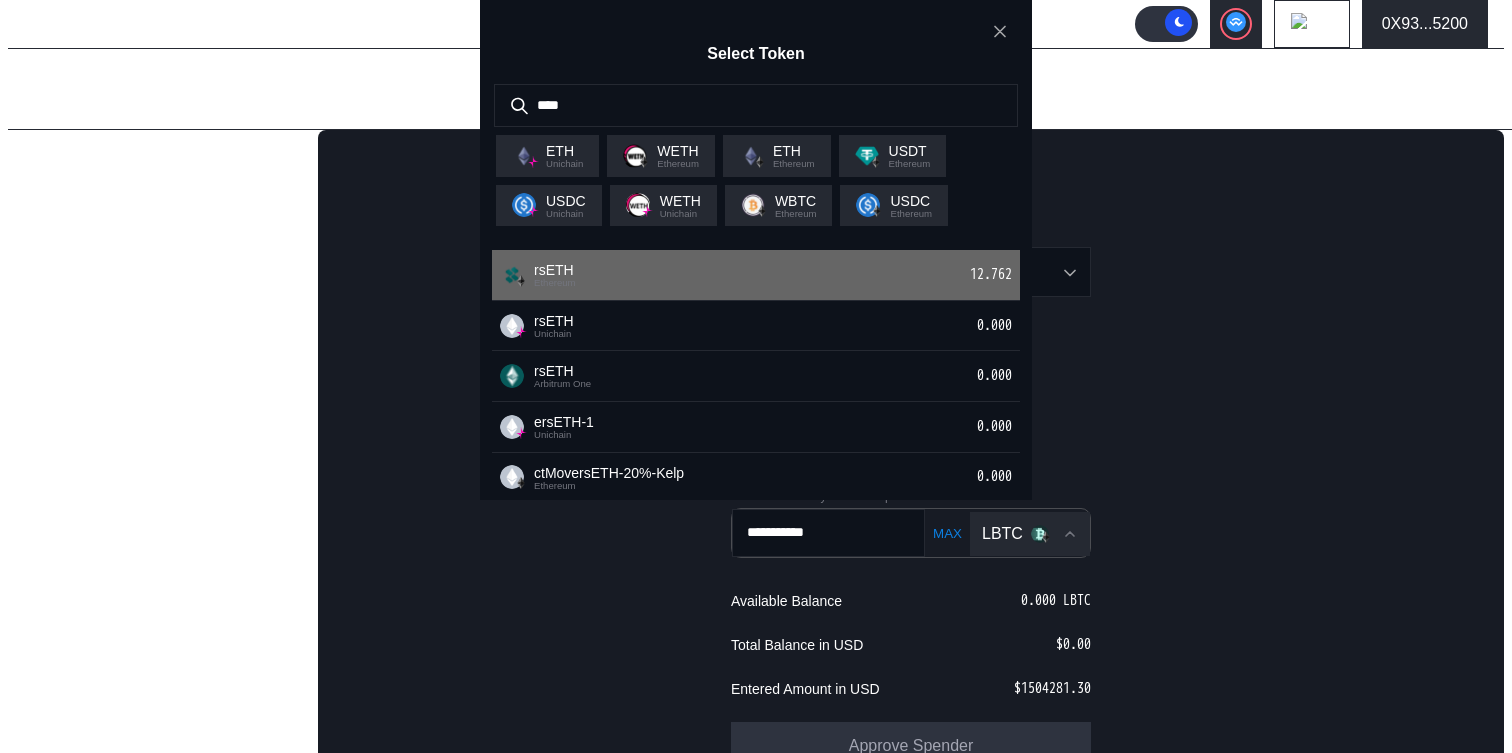 type on "****" 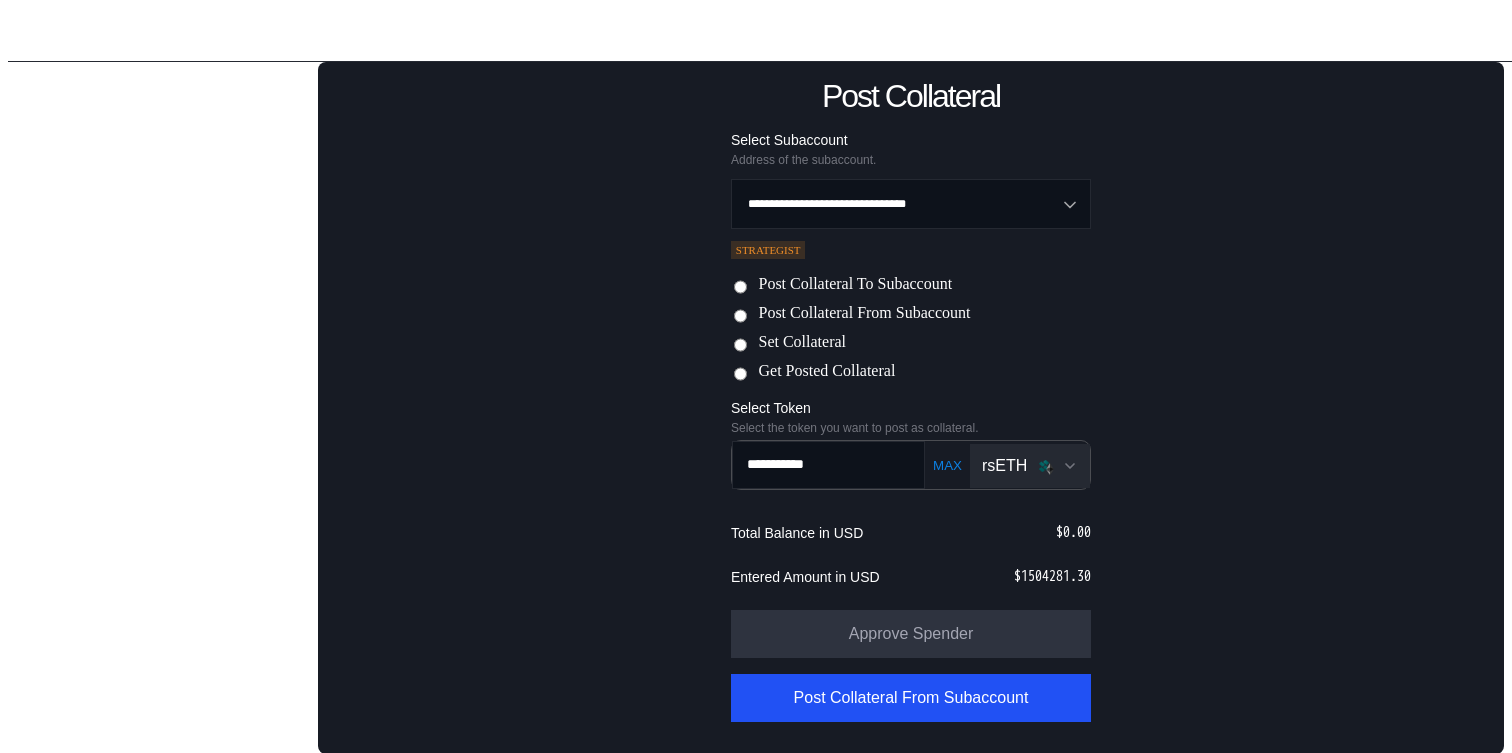 scroll, scrollTop: 239, scrollLeft: 0, axis: vertical 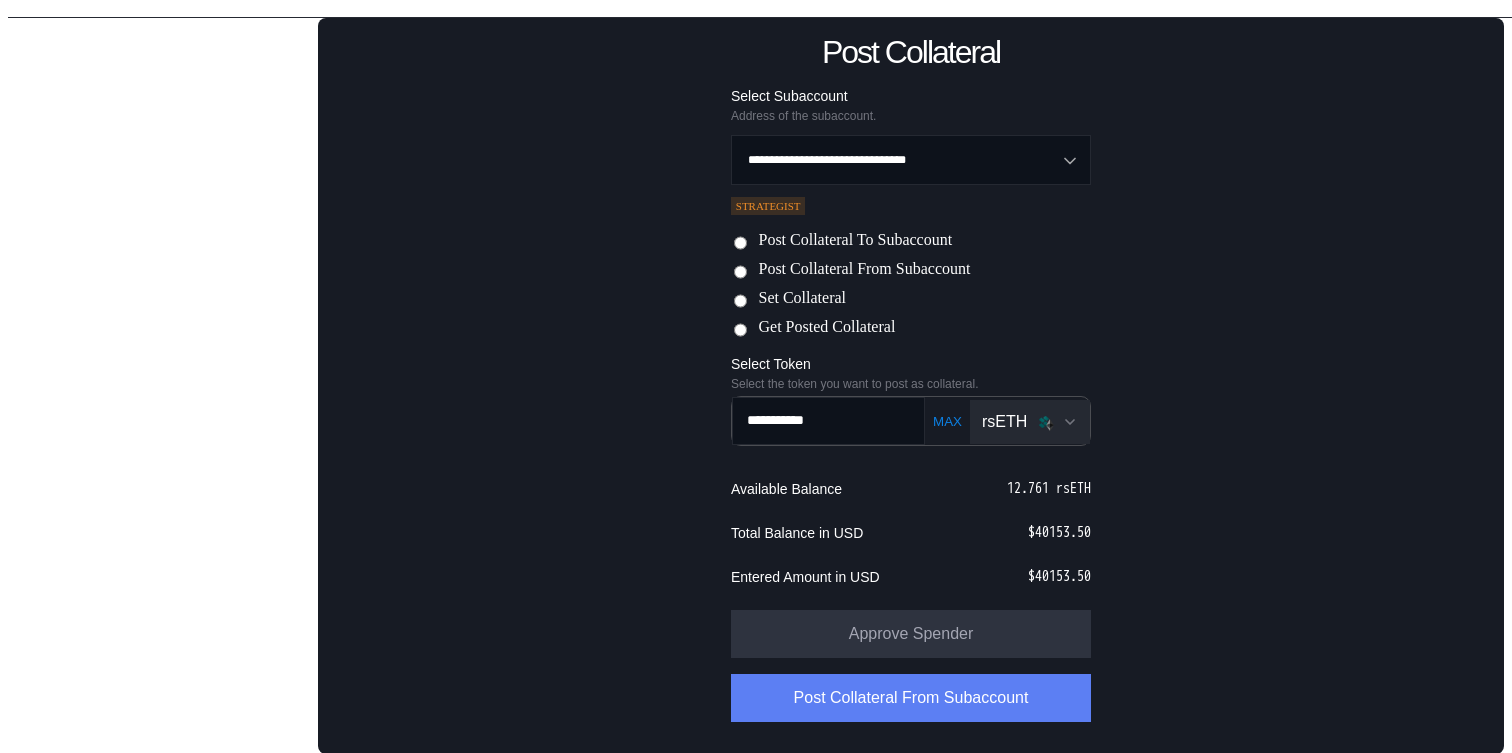 click on "Post Collateral From Subaccount" at bounding box center (911, 698) 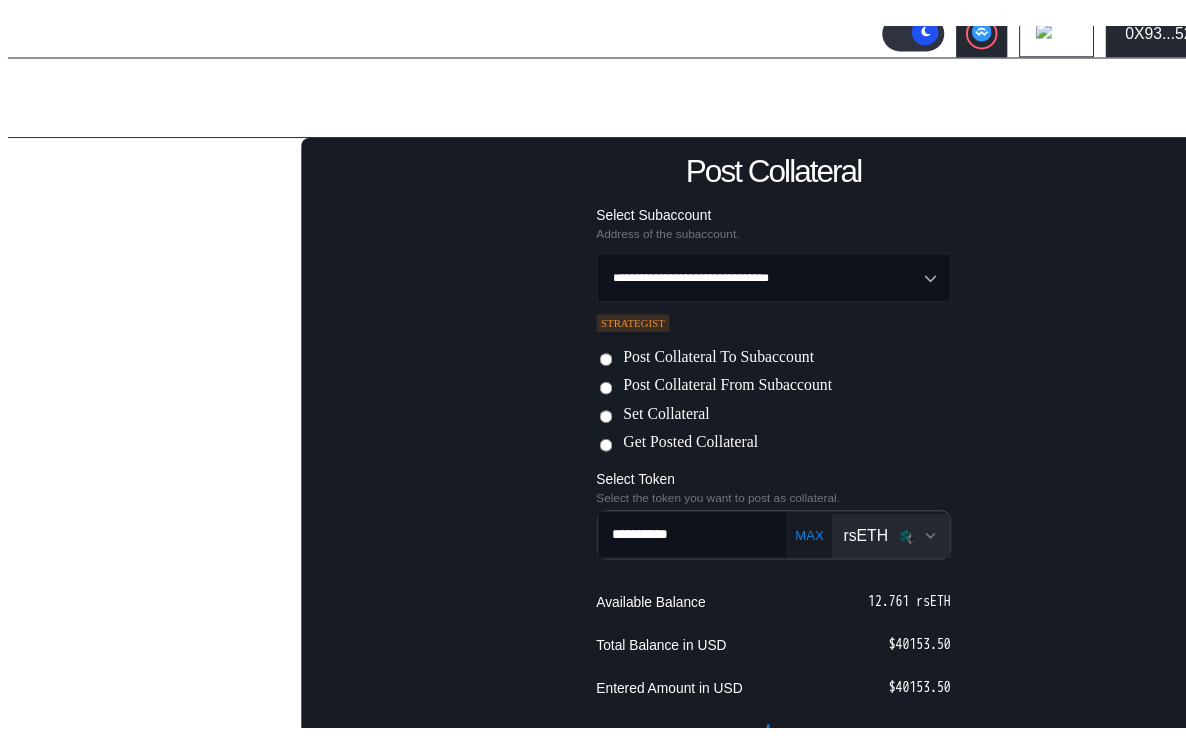 scroll, scrollTop: 96, scrollLeft: 0, axis: vertical 